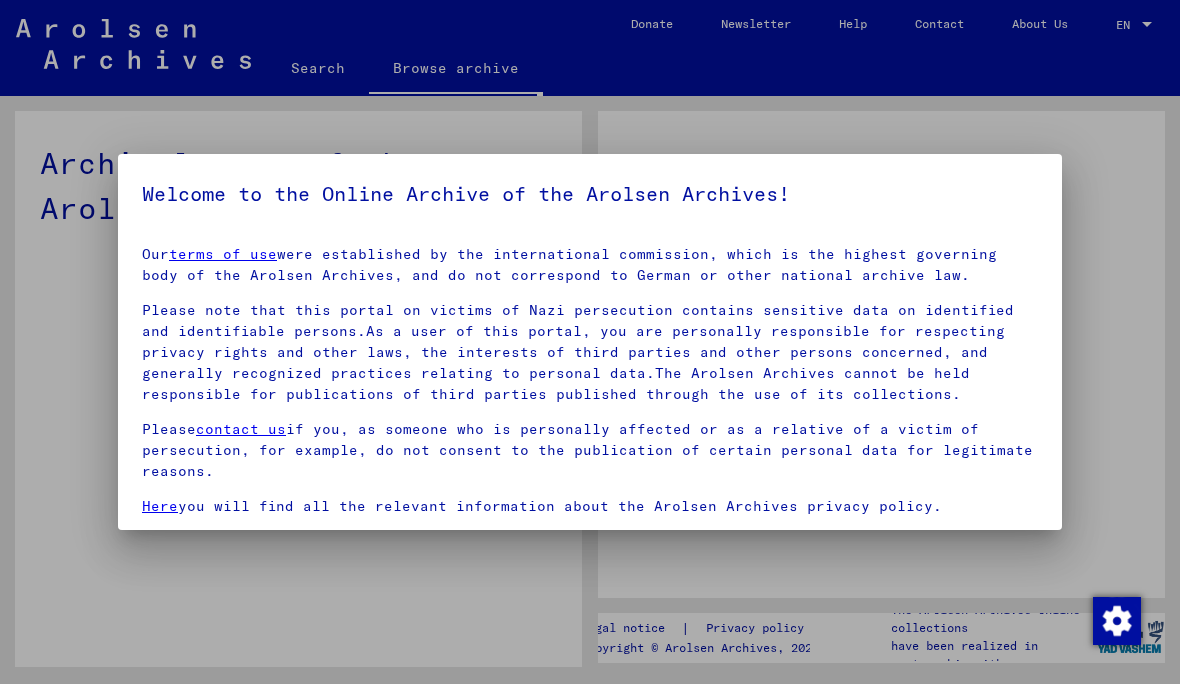 scroll, scrollTop: 0, scrollLeft: 0, axis: both 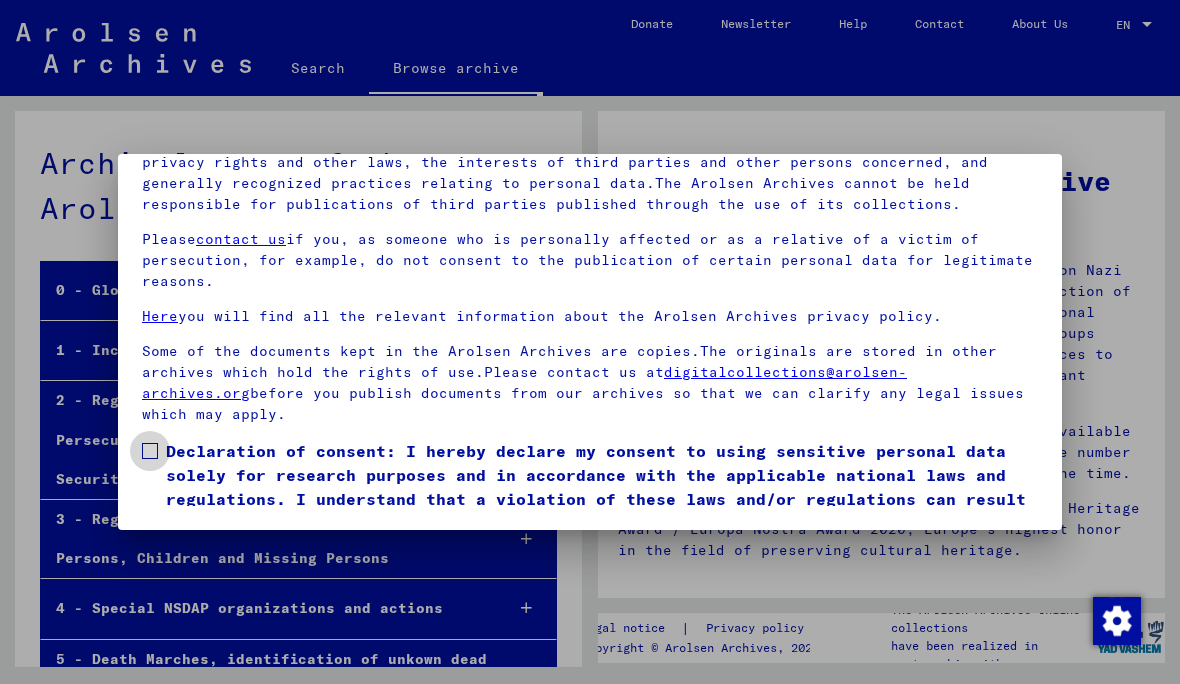 click on "Declaration of consent: I hereby declare my consent to using sensitive personal data solely for research purposes and in accordance with the applicable national laws and regulations. I understand that a violation of these laws and/or regulations can result in criminal proceedings." at bounding box center [590, 487] 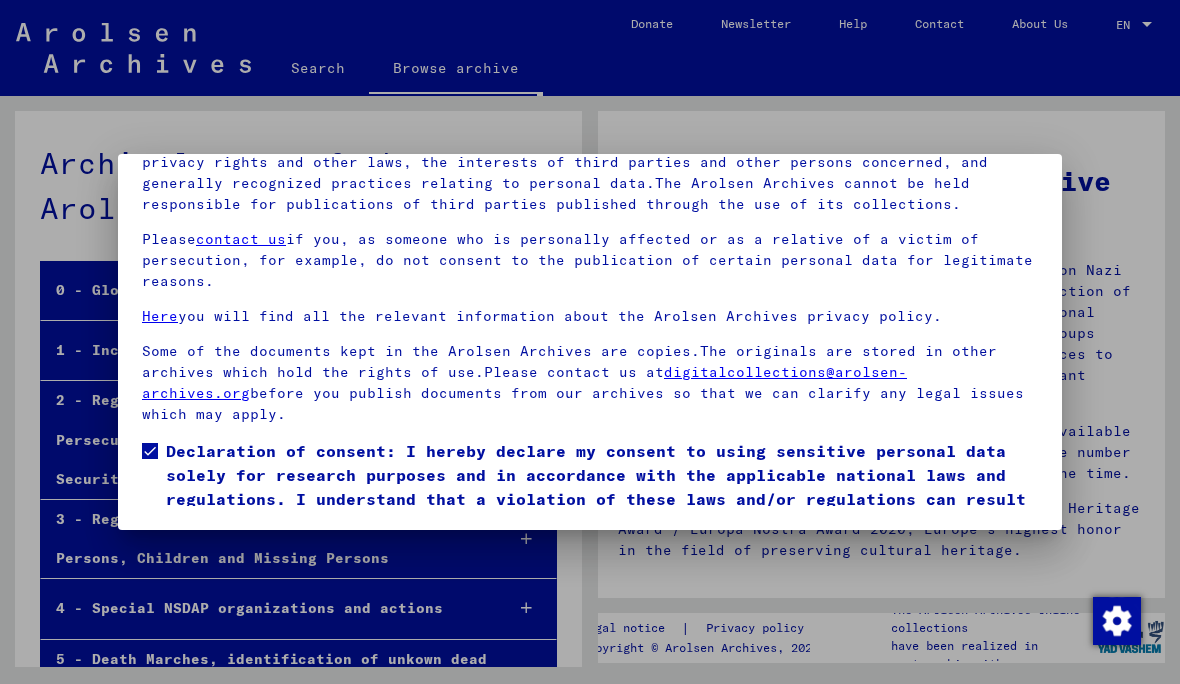 click on "I agree" at bounding box center (190, 564) 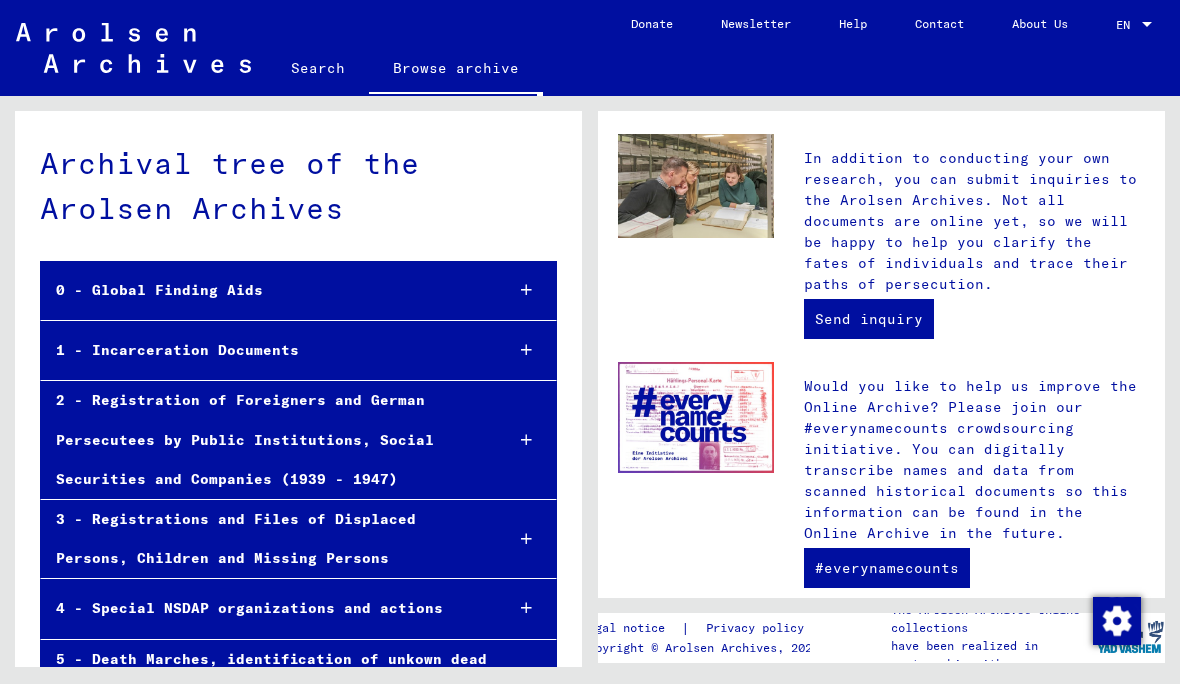 scroll, scrollTop: 823, scrollLeft: 0, axis: vertical 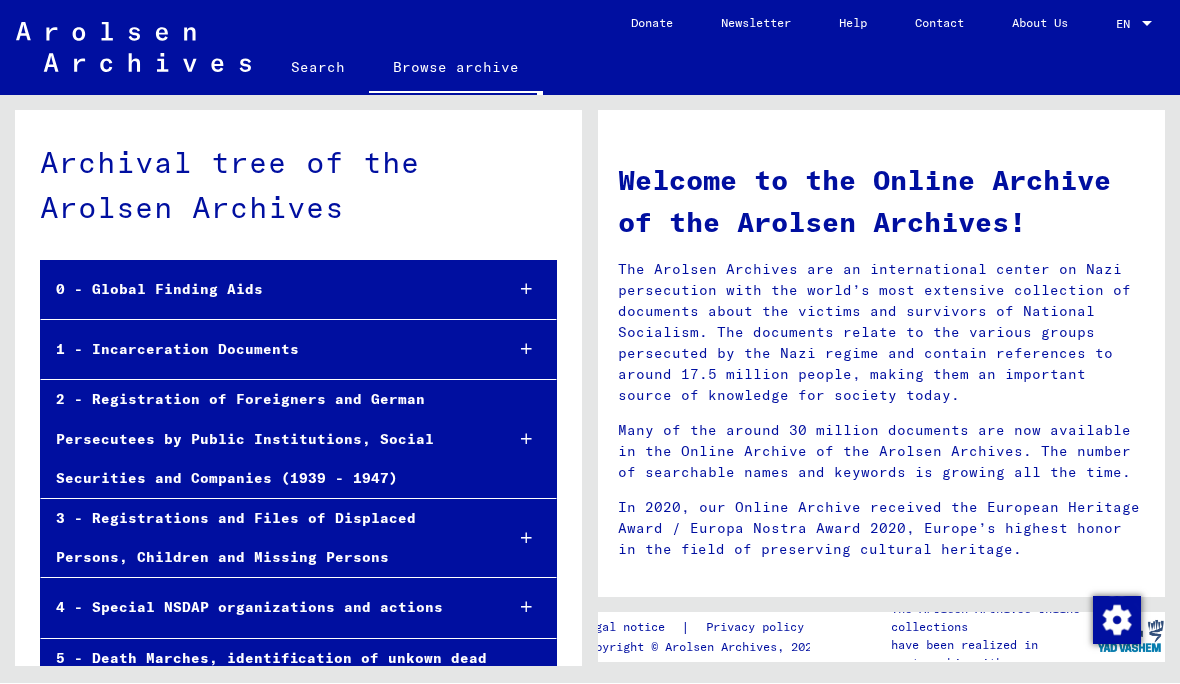click at bounding box center [526, 350] 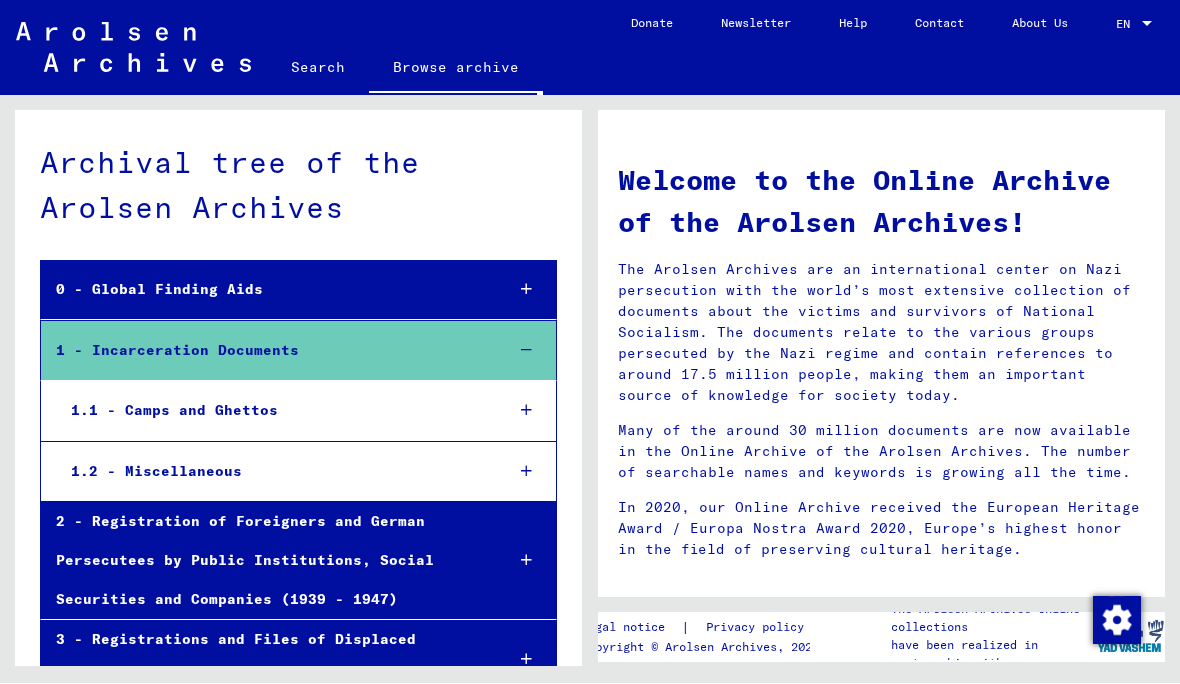 click at bounding box center [526, 411] 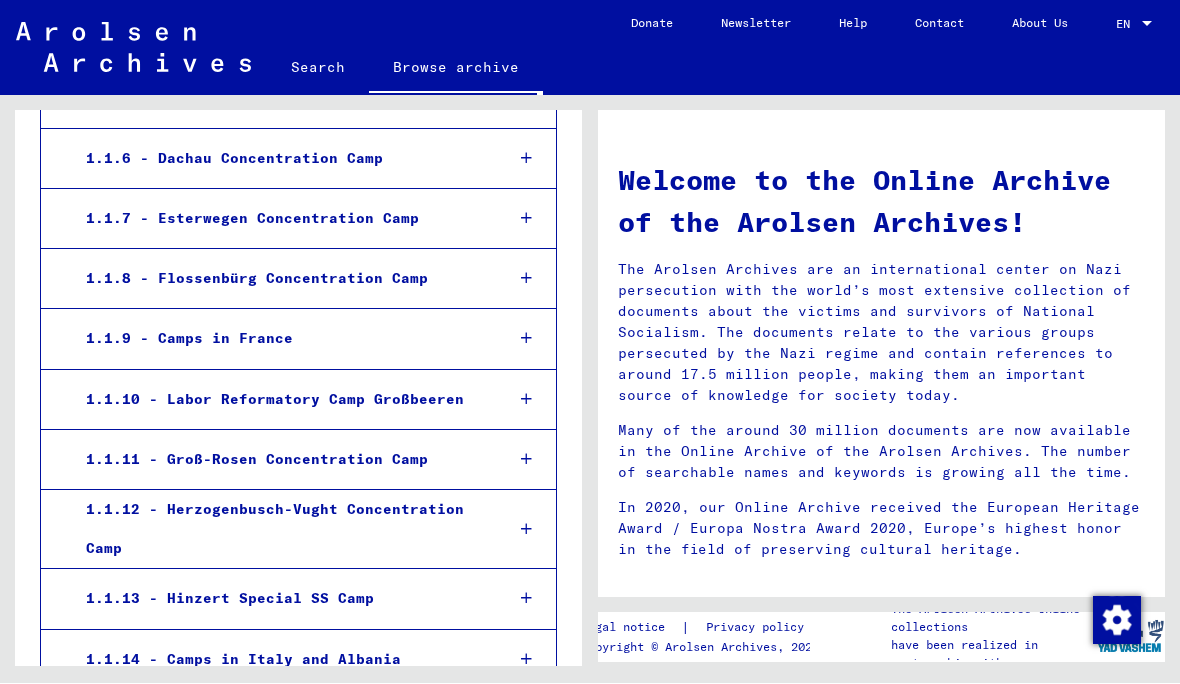 scroll, scrollTop: 684, scrollLeft: 0, axis: vertical 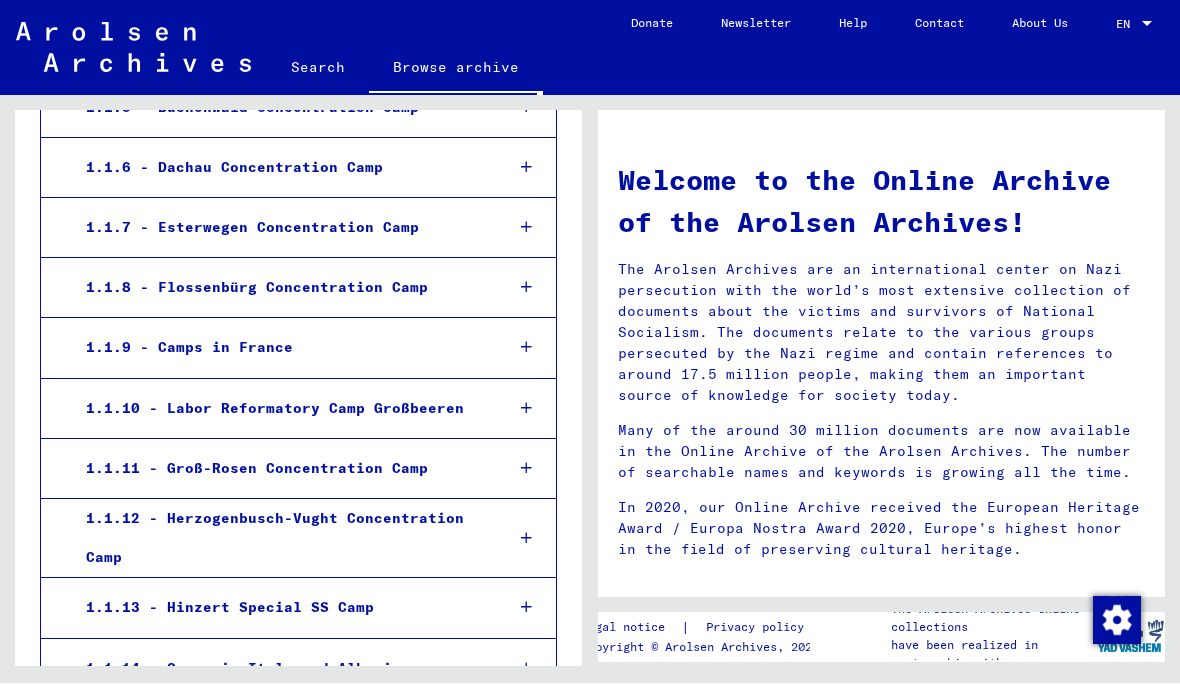click at bounding box center [526, 409] 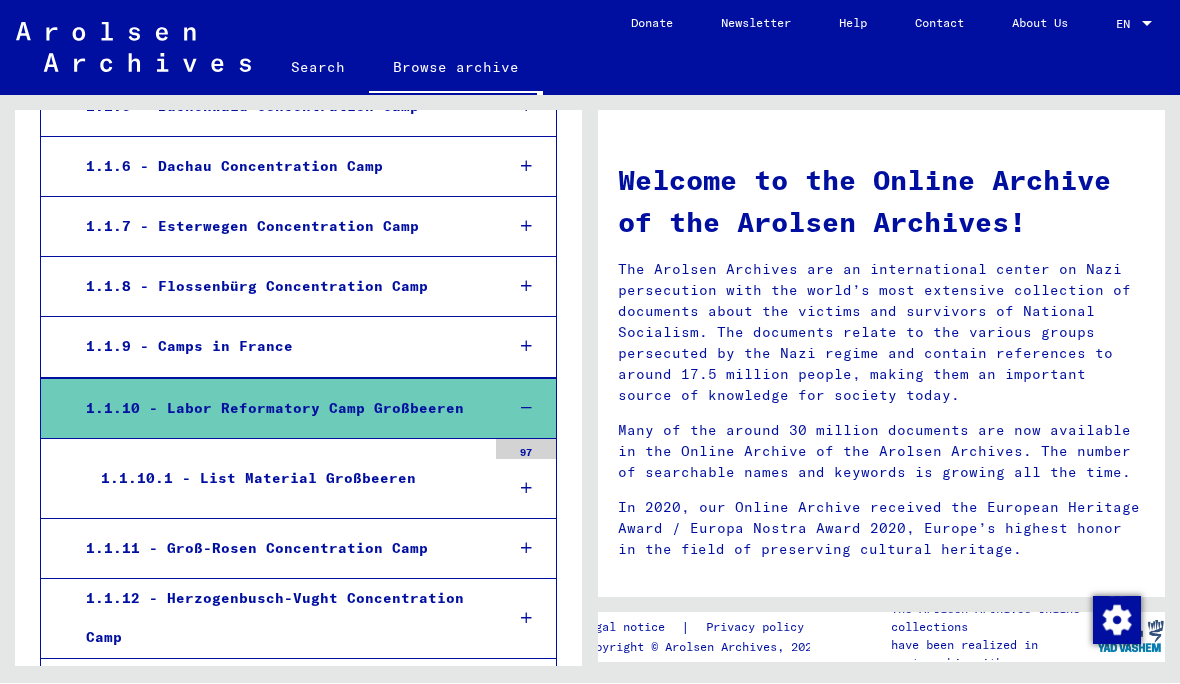 click at bounding box center [526, 409] 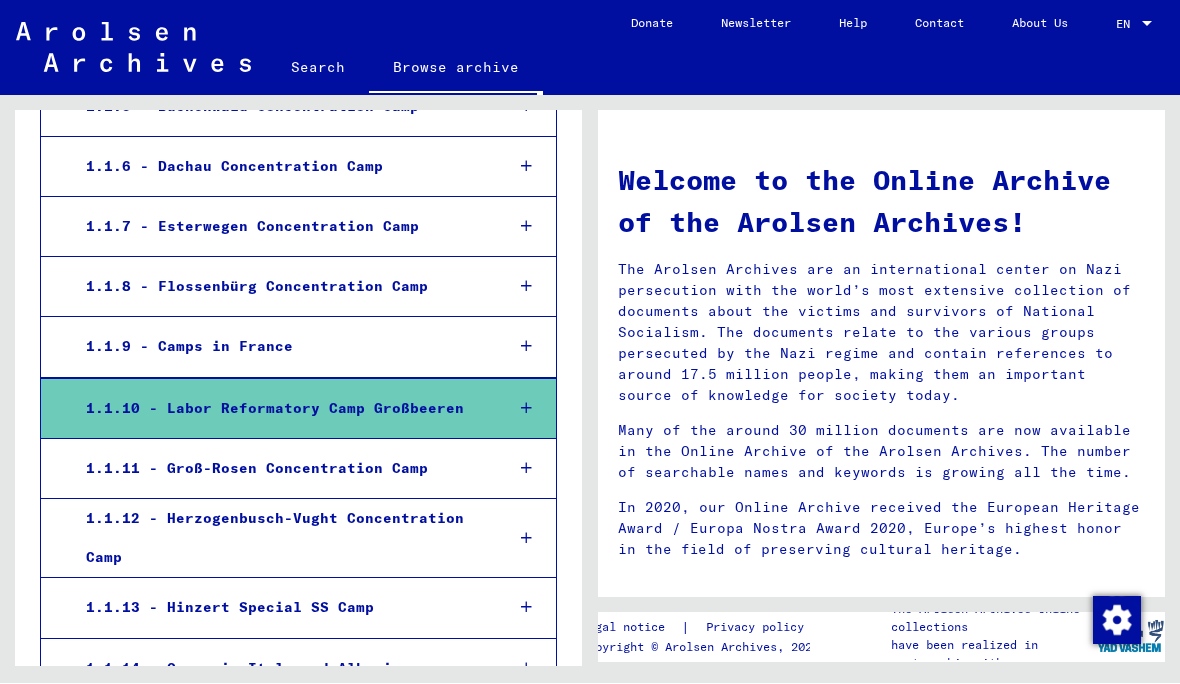 click at bounding box center (526, 409) 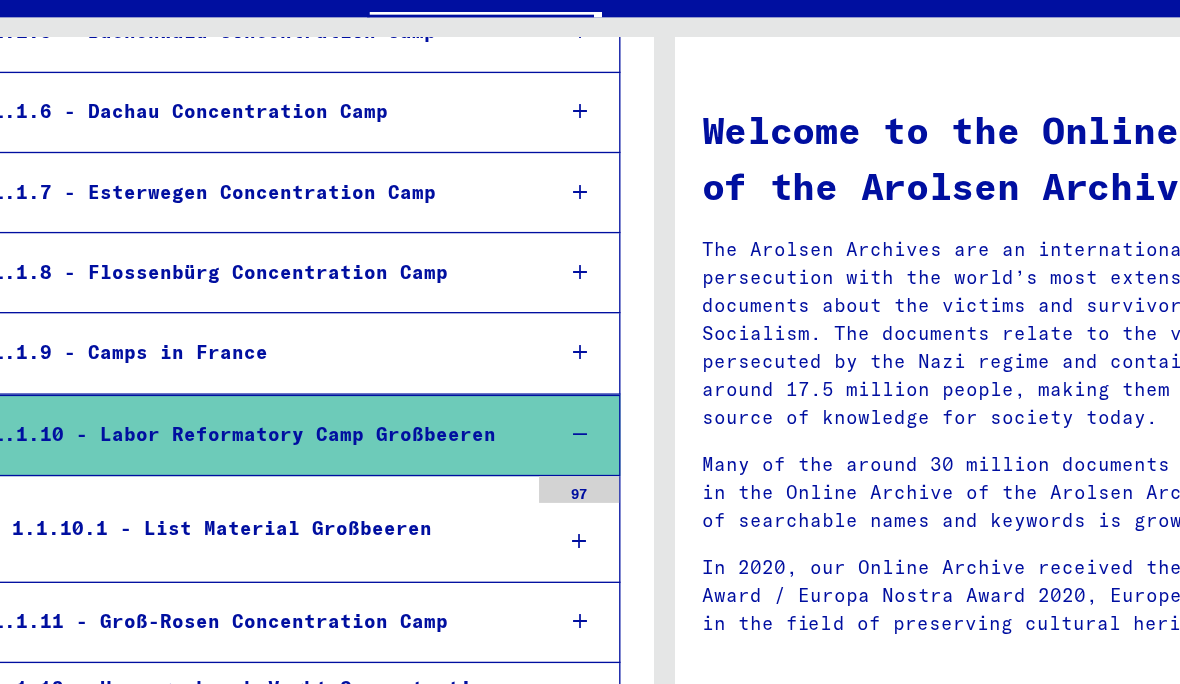 click on "97" at bounding box center (526, 450) 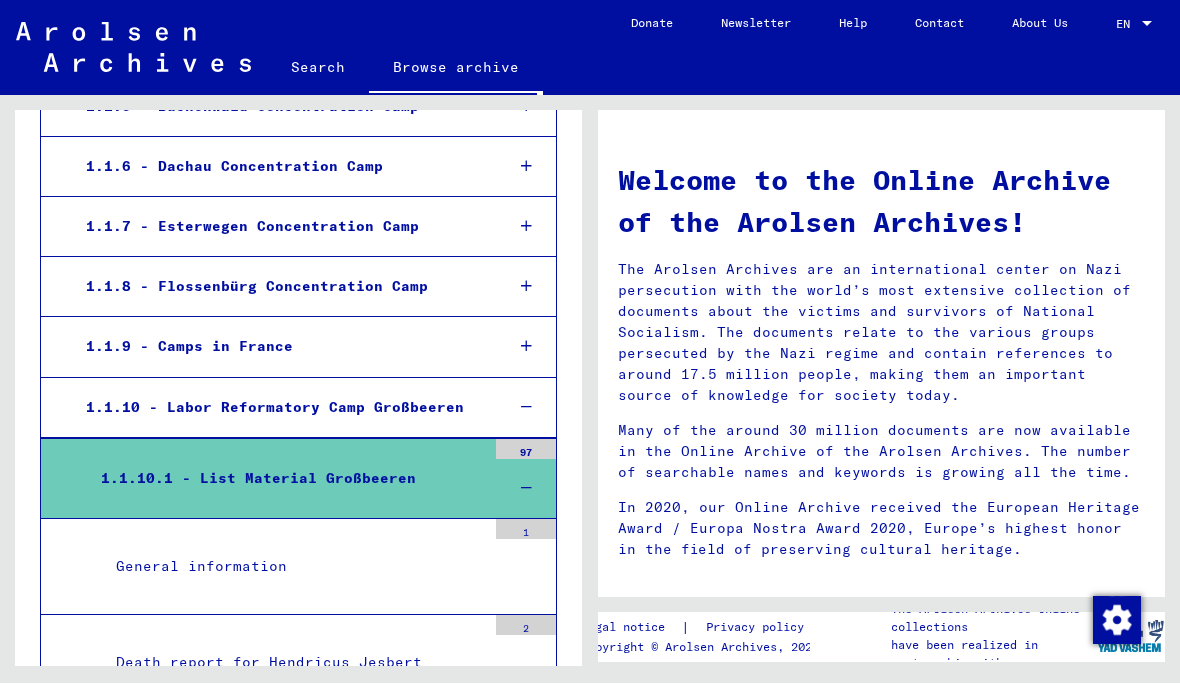 click on "General information" at bounding box center [293, 567] 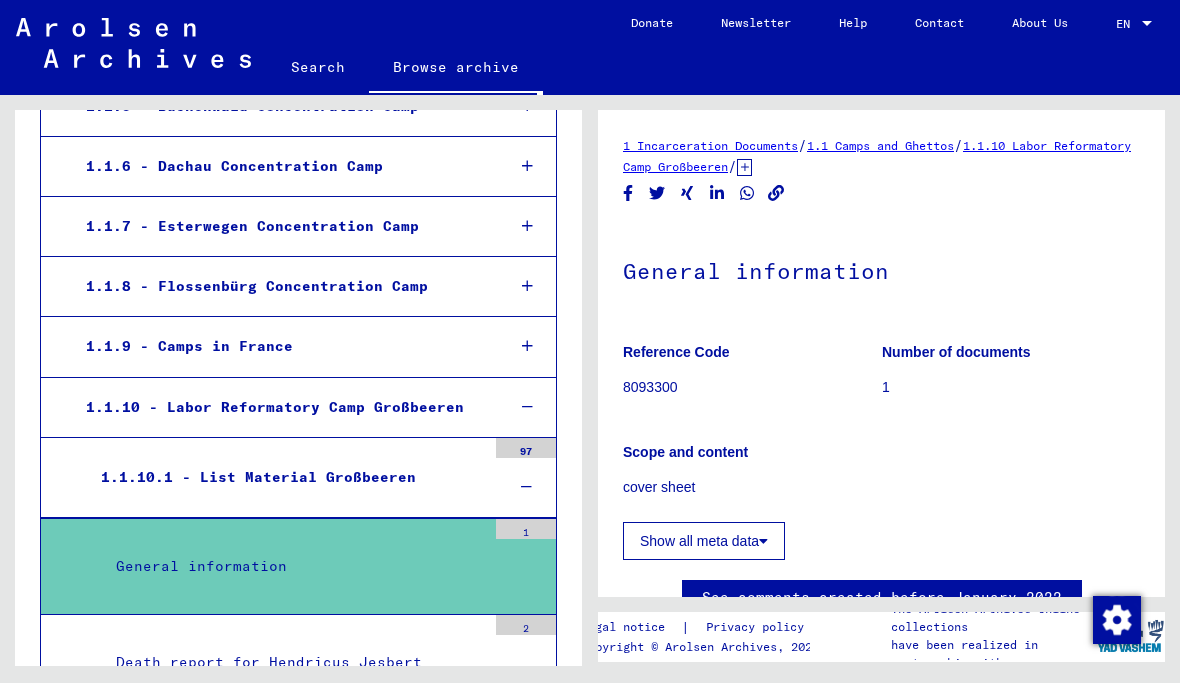 scroll, scrollTop: 0, scrollLeft: 0, axis: both 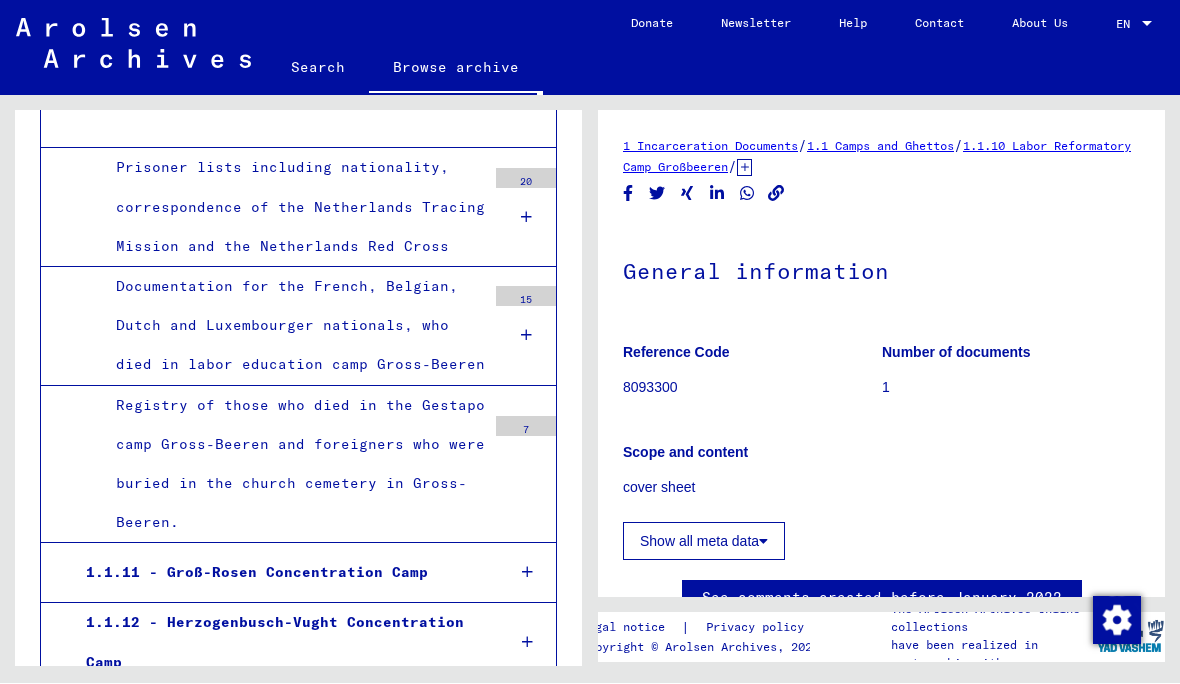 click on "1.1.11 - Groß-Rosen Concentration Camp" at bounding box center [280, 573] 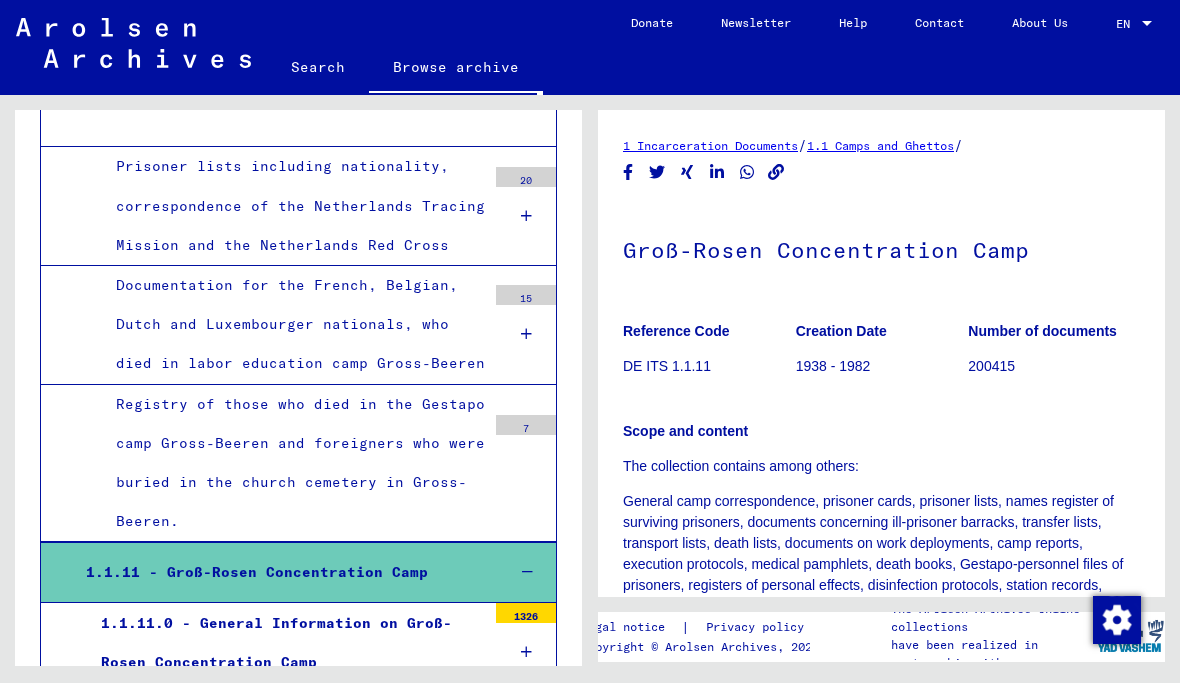 click on "1.1.11.0 - General Information on Groß-Rosen Concentration Camp" at bounding box center [286, 644] 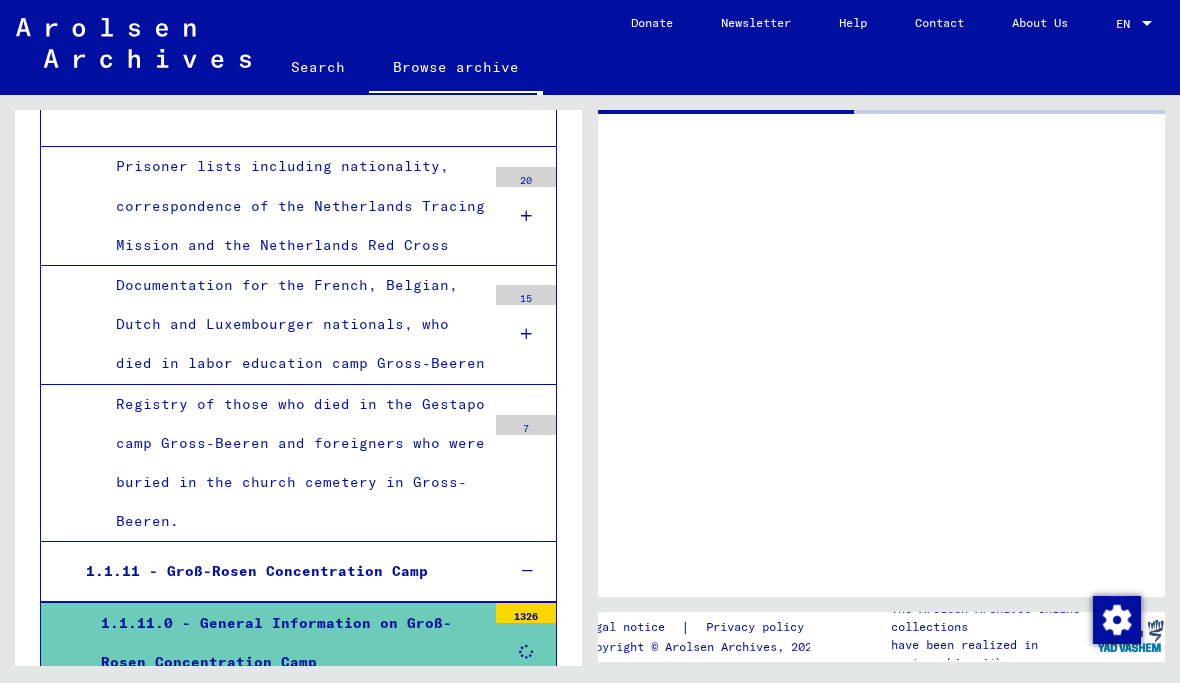click on "1.1.11.0 - General Information on Groß-Rosen Concentration Camp" at bounding box center [286, 644] 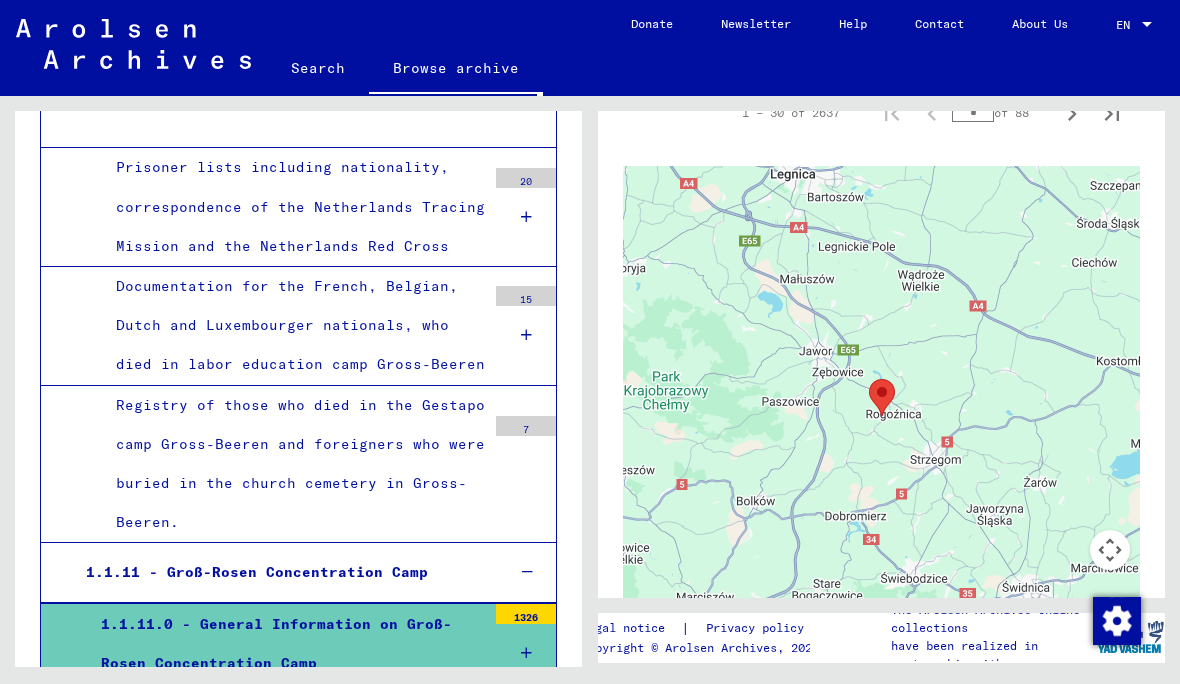 scroll, scrollTop: 1328, scrollLeft: 0, axis: vertical 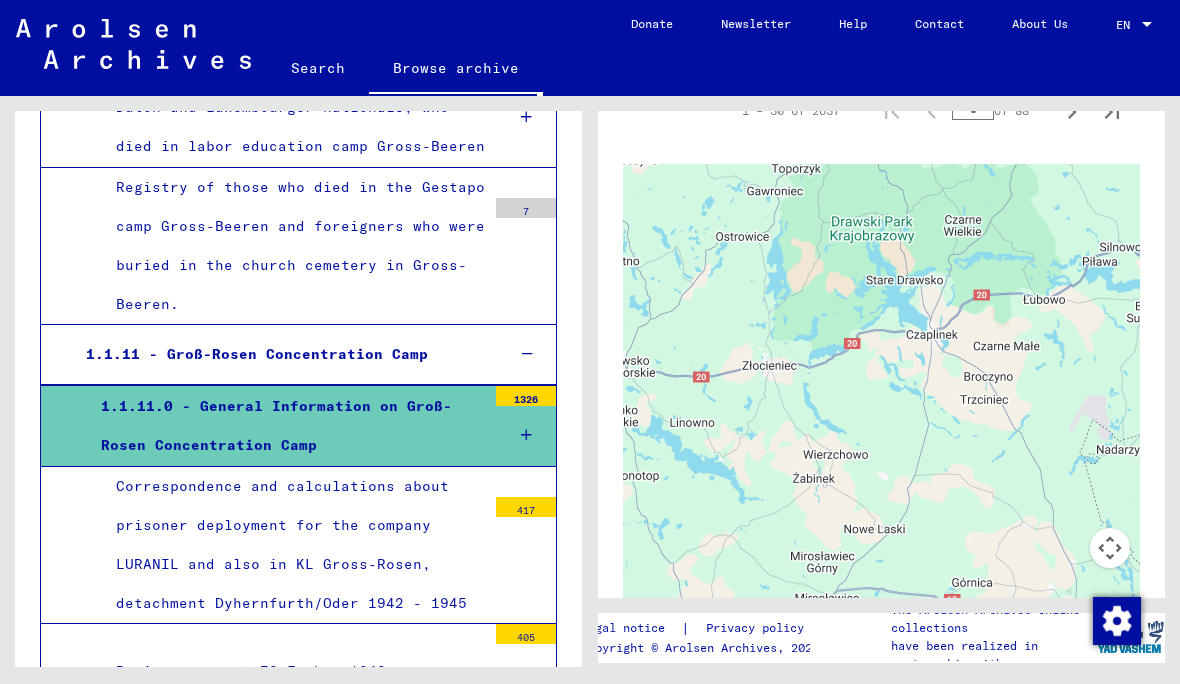click on "Correspondence and calculations about prisoner deployment for the company      LURANIL and also in KL Gross-Rosen, detachment Dyhernfurth/Oder 1942 - 1945" at bounding box center (293, 545) 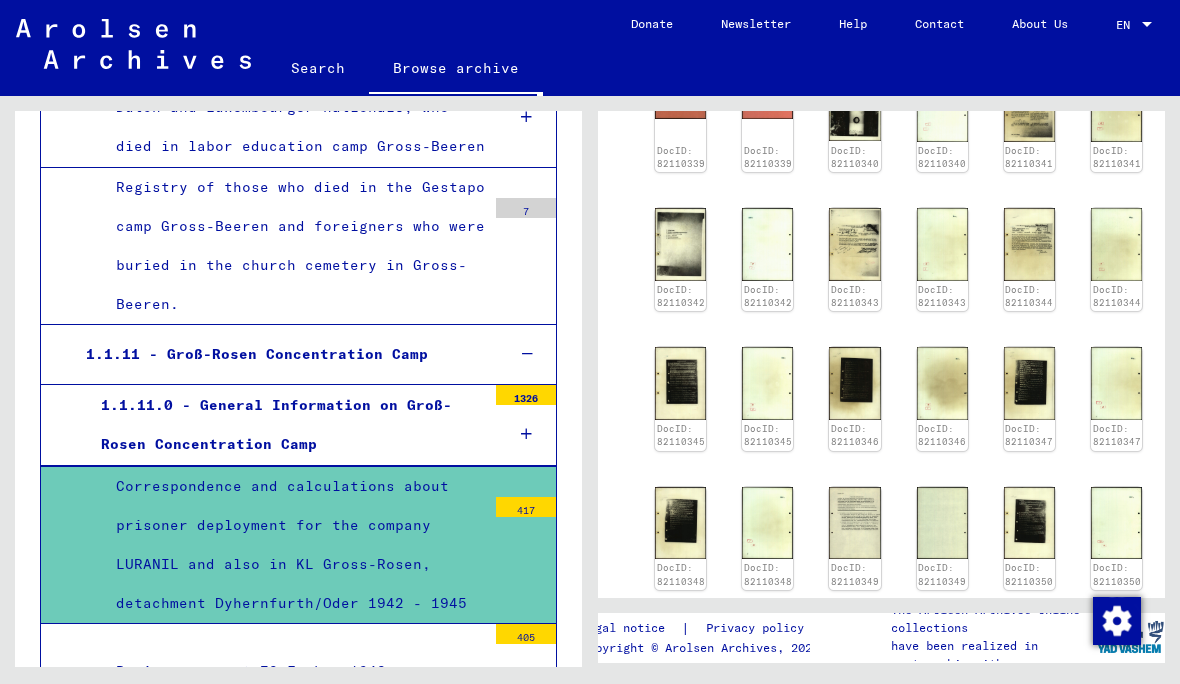 scroll, scrollTop: 1103, scrollLeft: 0, axis: vertical 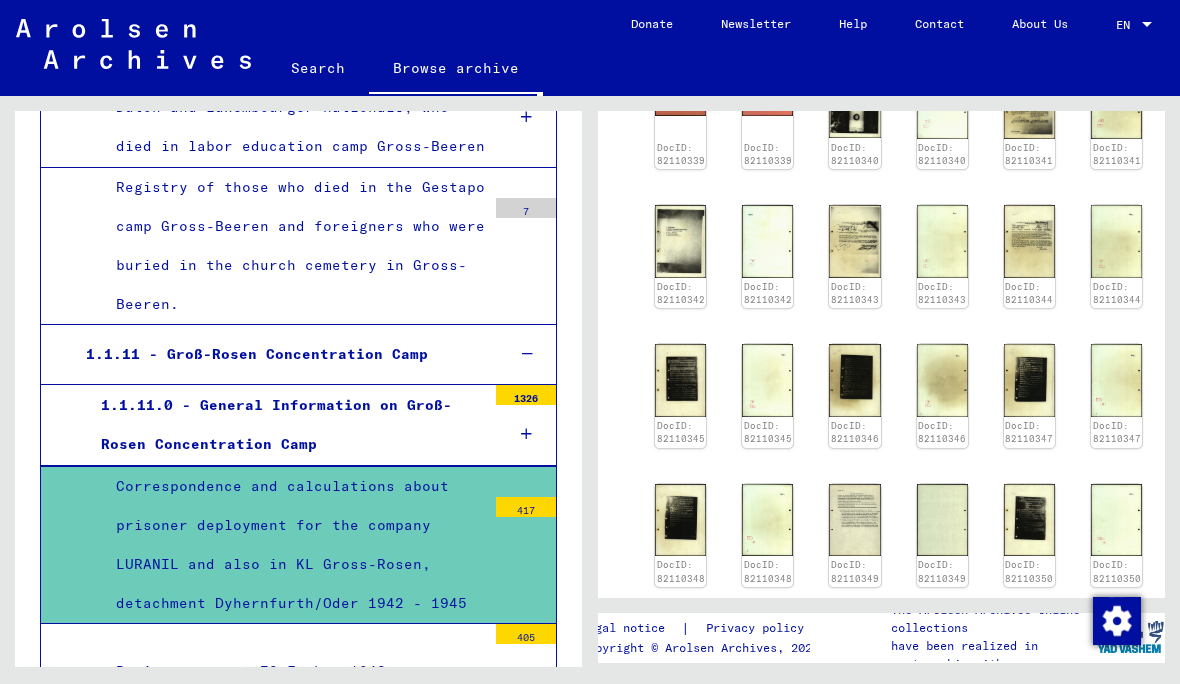 click 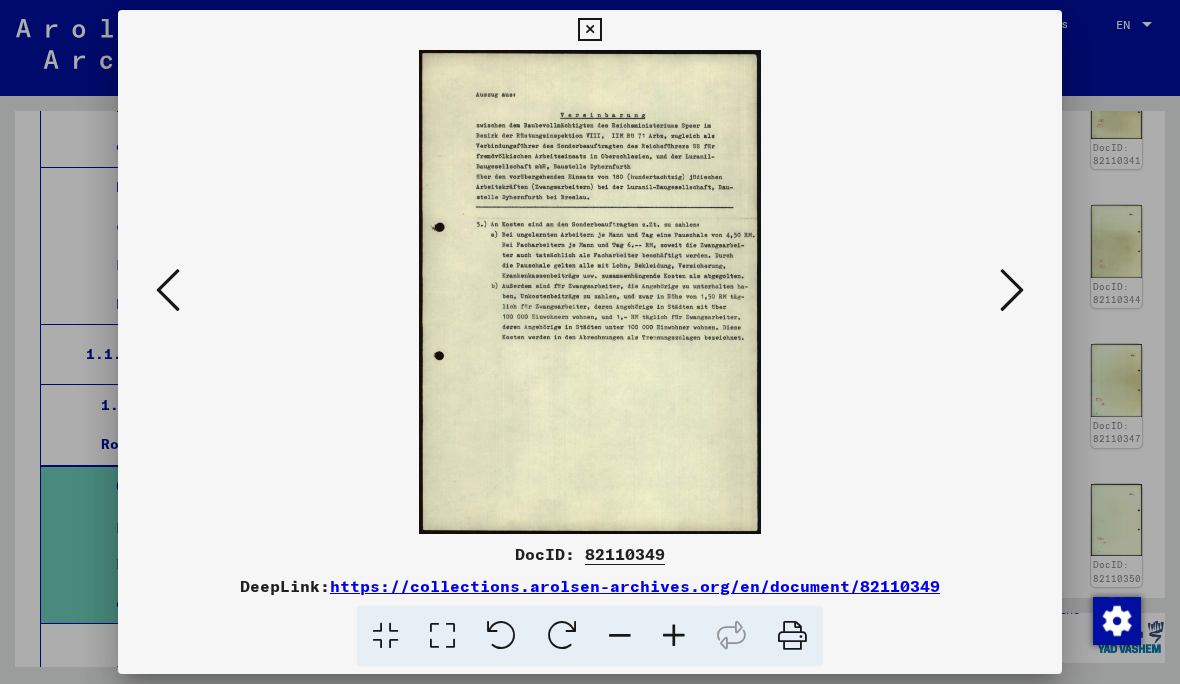 click at bounding box center [168, 290] 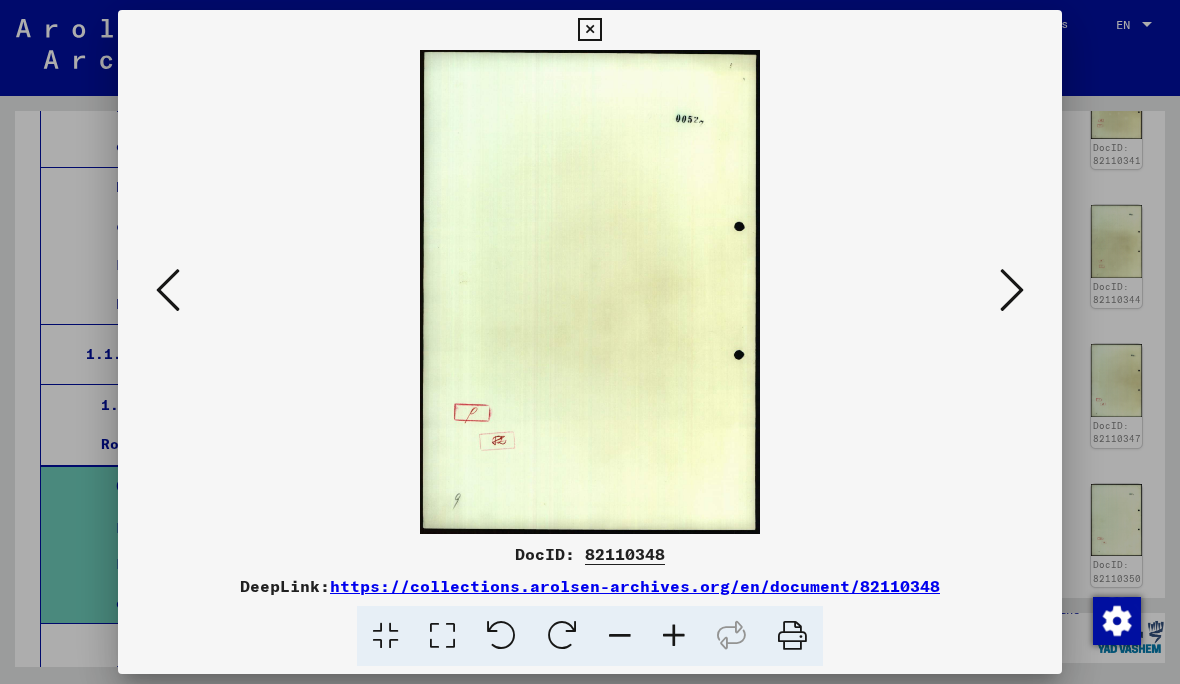 click at bounding box center (589, 30) 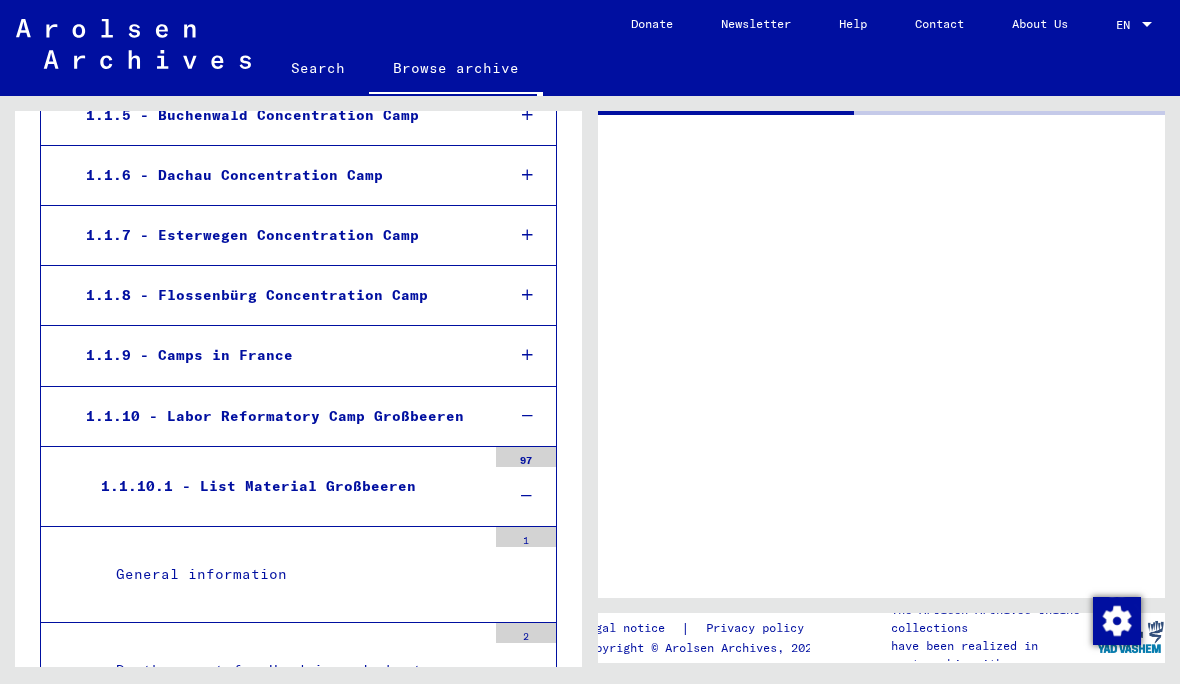scroll, scrollTop: 654, scrollLeft: 0, axis: vertical 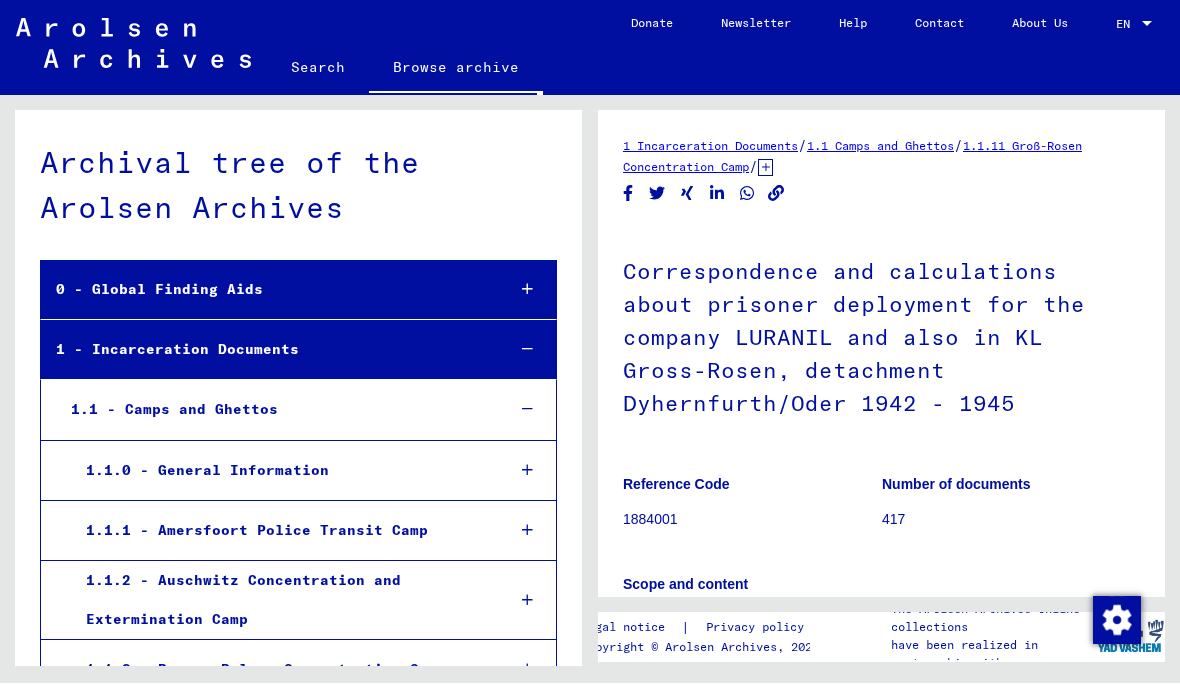 click at bounding box center [527, 410] 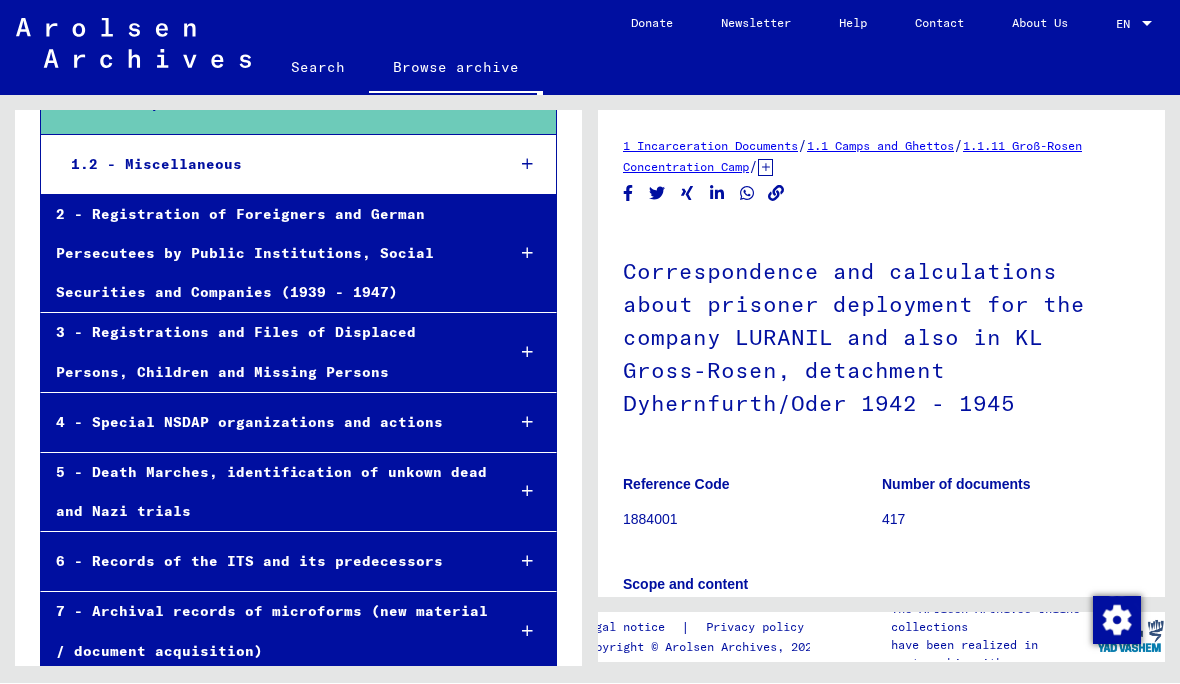 scroll, scrollTop: 306, scrollLeft: 0, axis: vertical 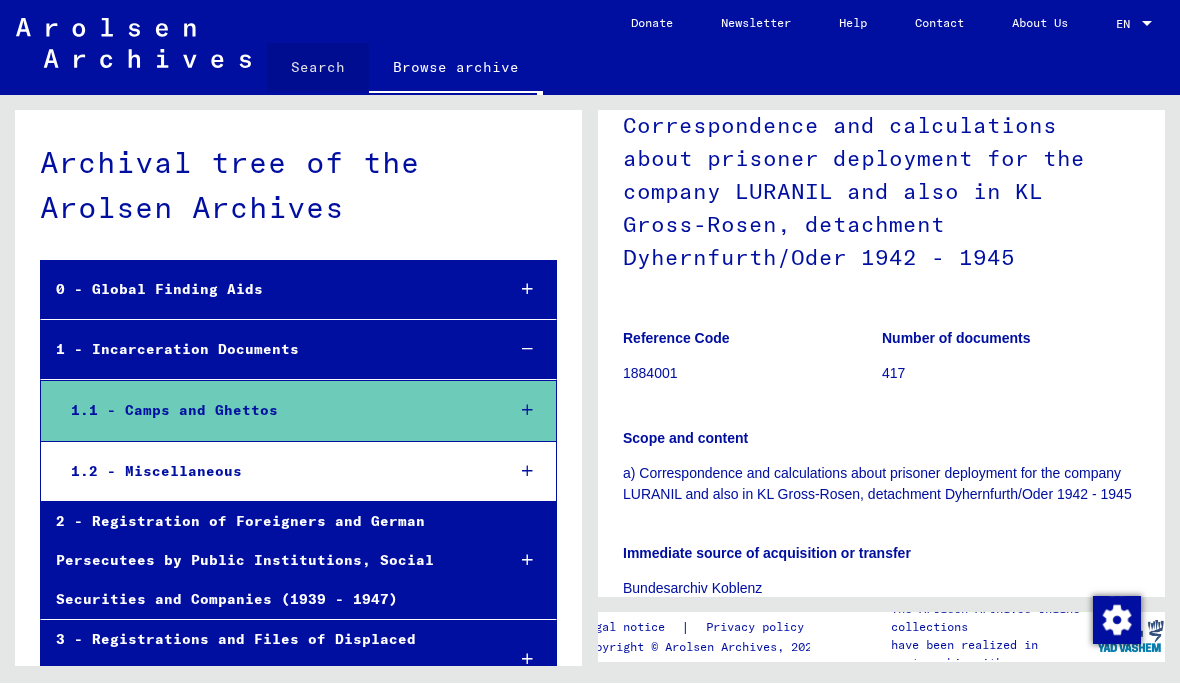 click on "Search" 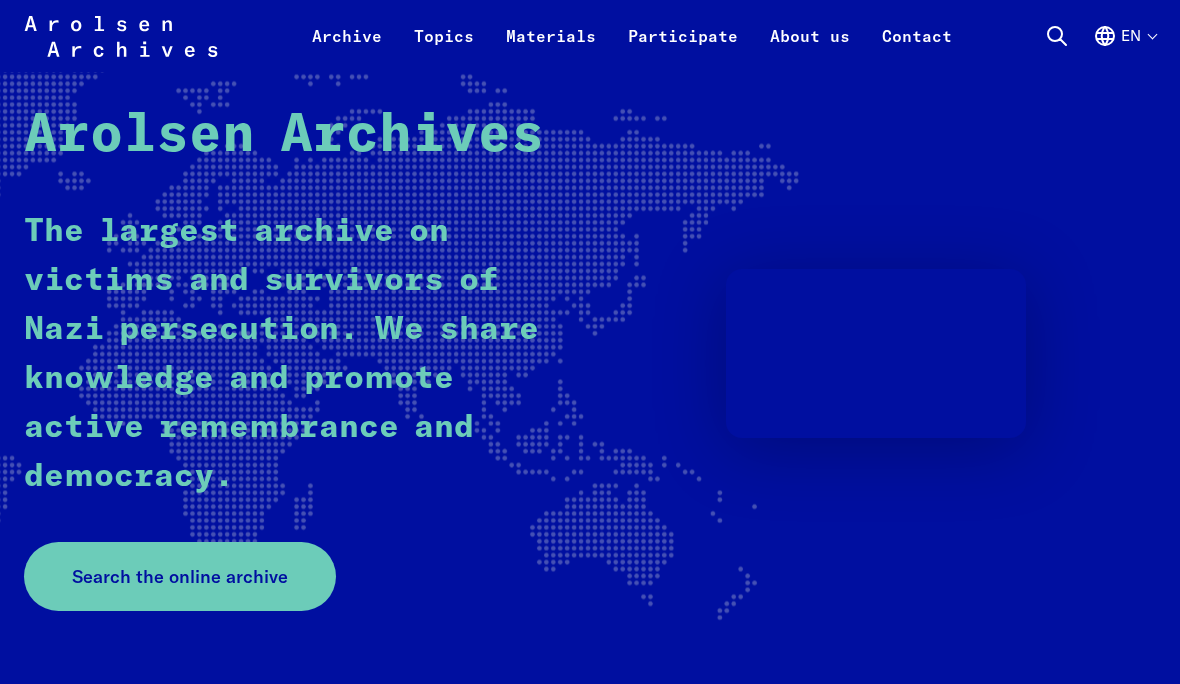 scroll, scrollTop: 0, scrollLeft: 0, axis: both 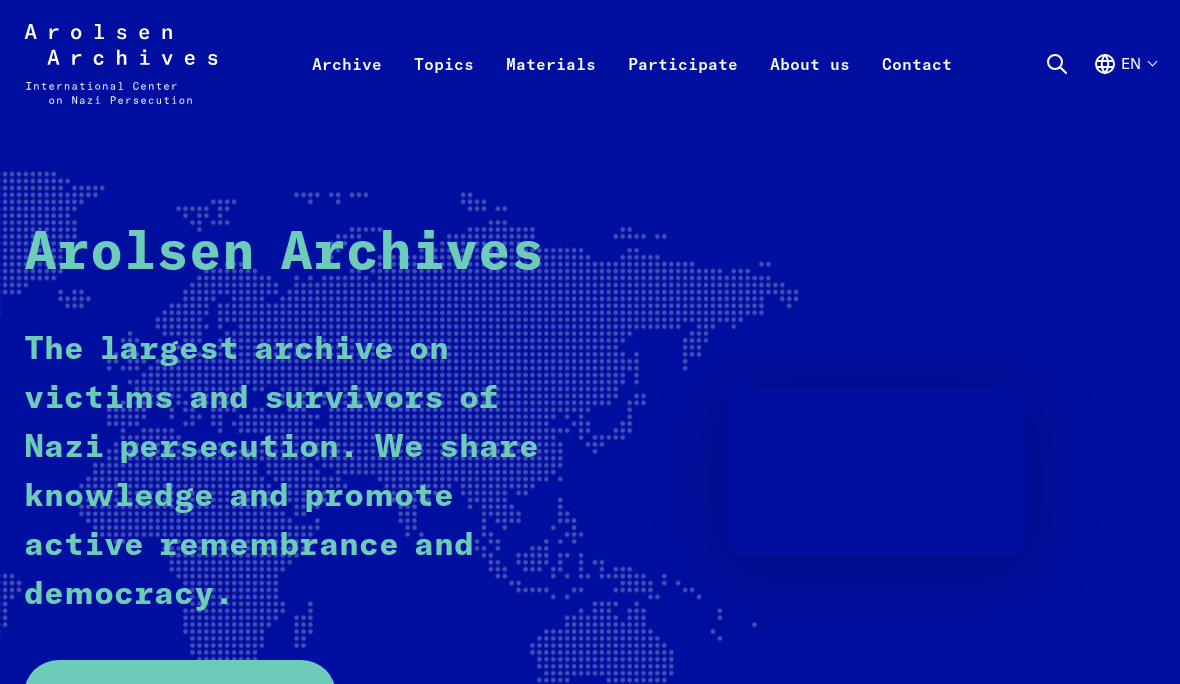 click 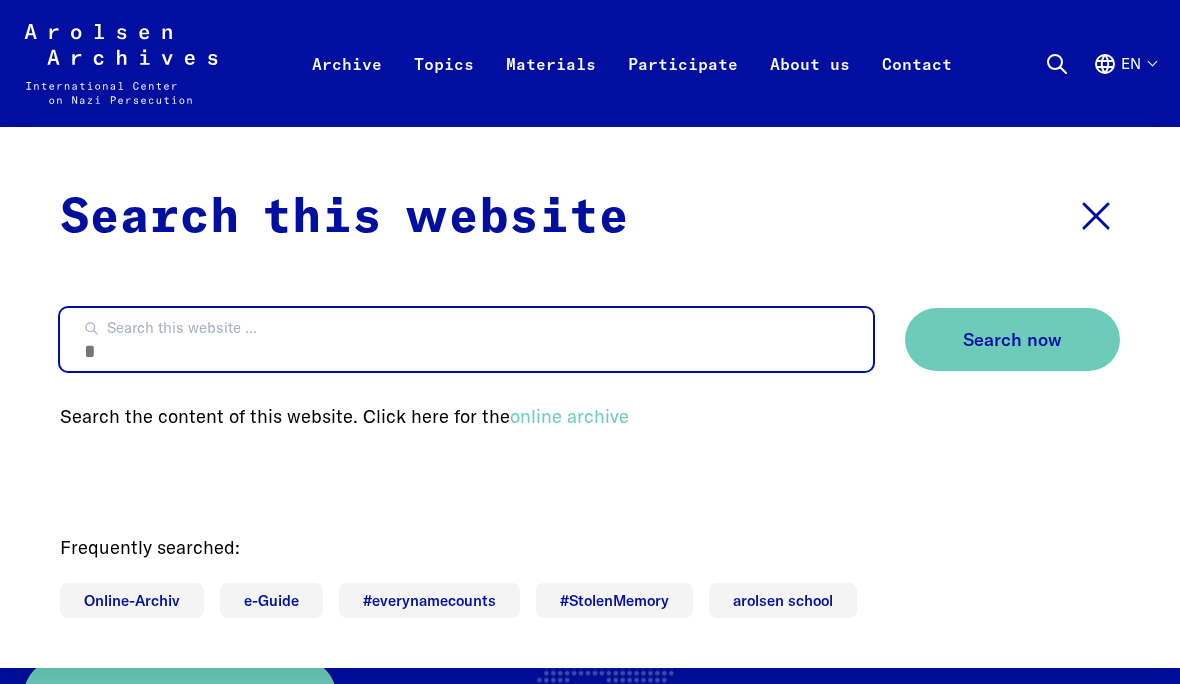 click on "Search this website ..." at bounding box center [466, 339] 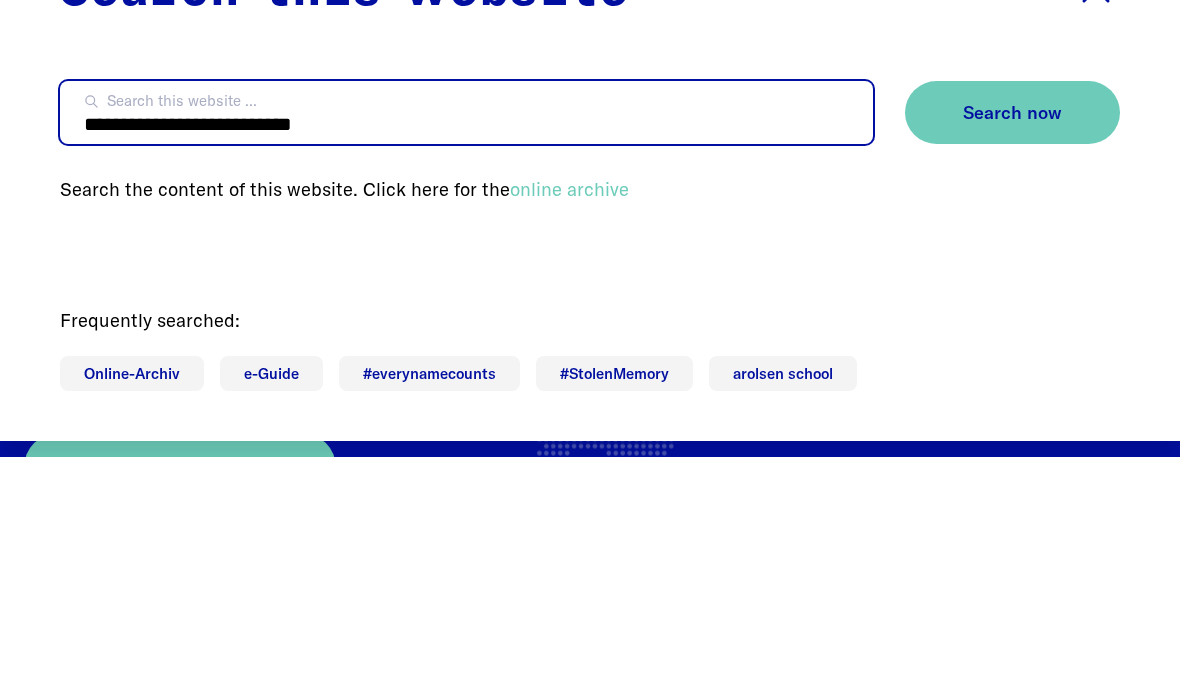 type on "**********" 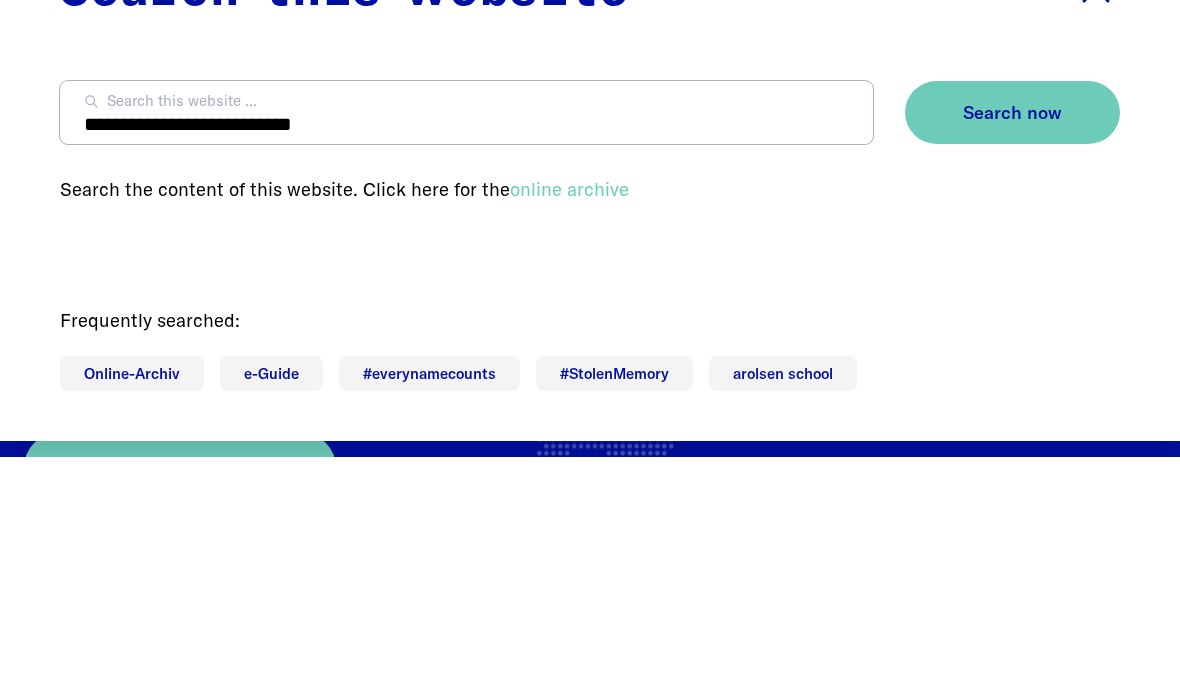 click on "Search now" at bounding box center [1012, 339] 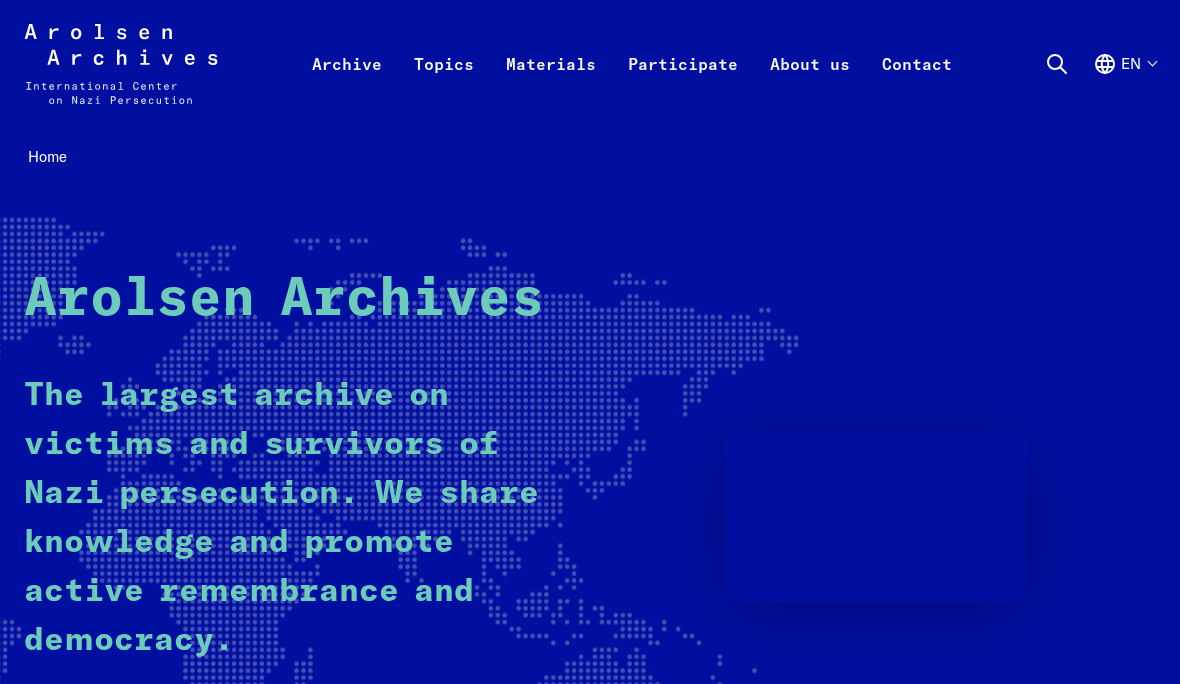scroll, scrollTop: 0, scrollLeft: 0, axis: both 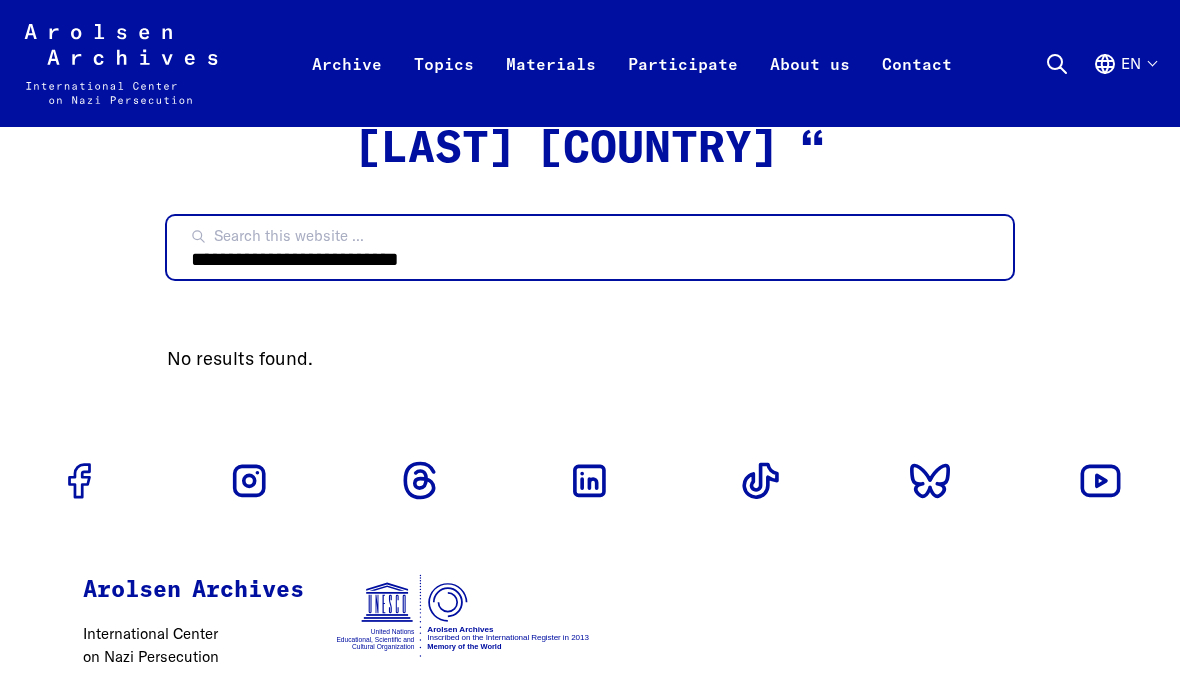 click on "**********" at bounding box center [590, 247] 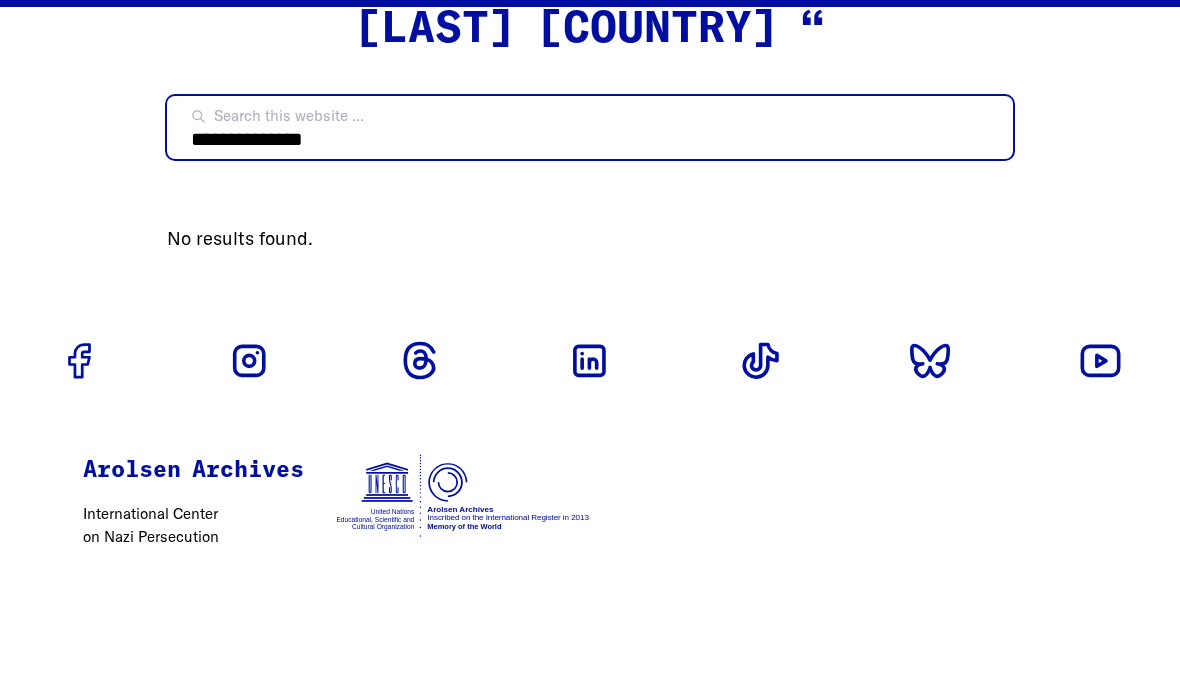 type on "**********" 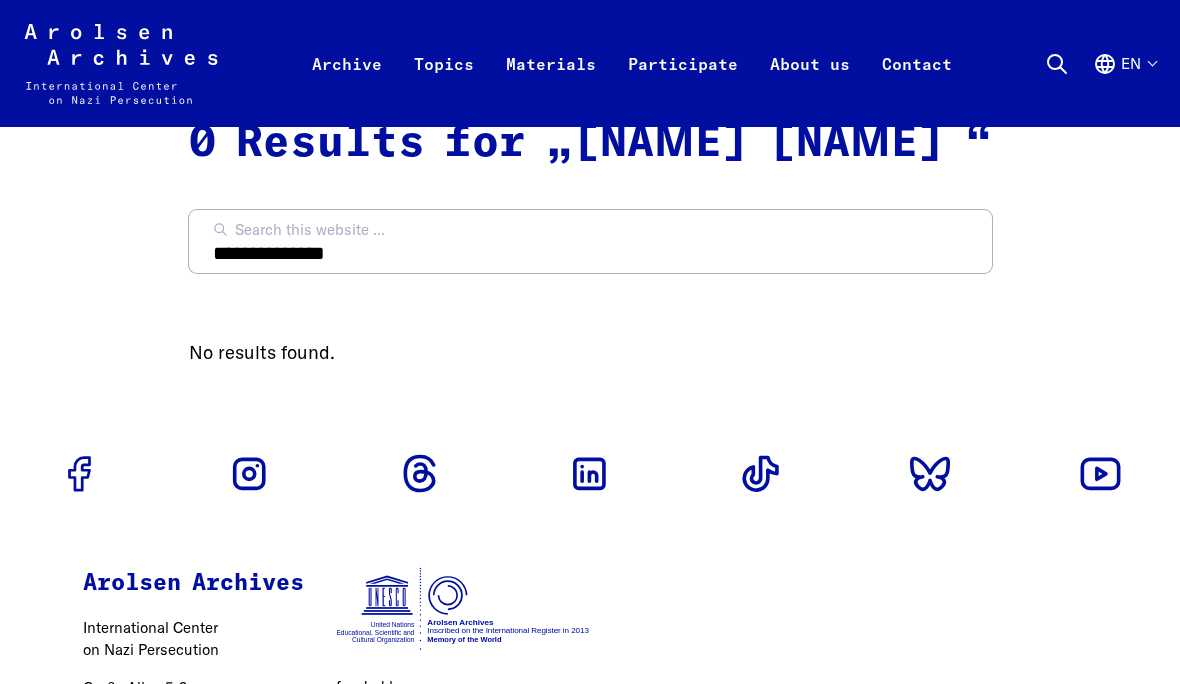 scroll, scrollTop: 0, scrollLeft: 0, axis: both 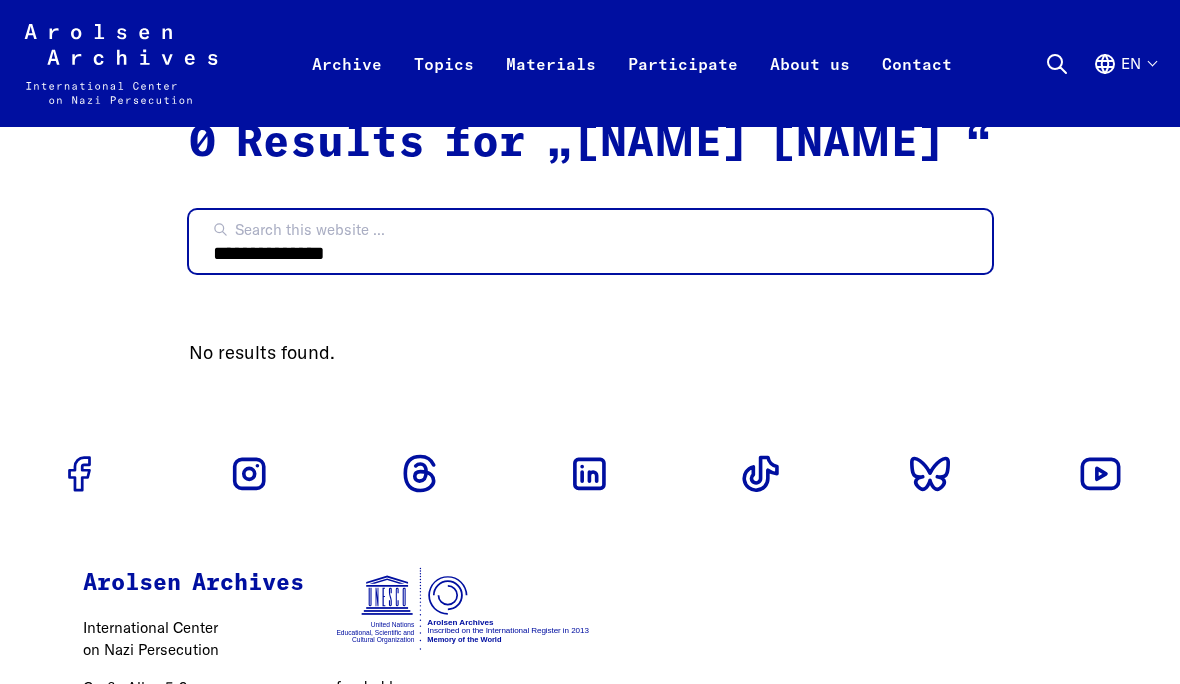 click on "**********" at bounding box center (590, 241) 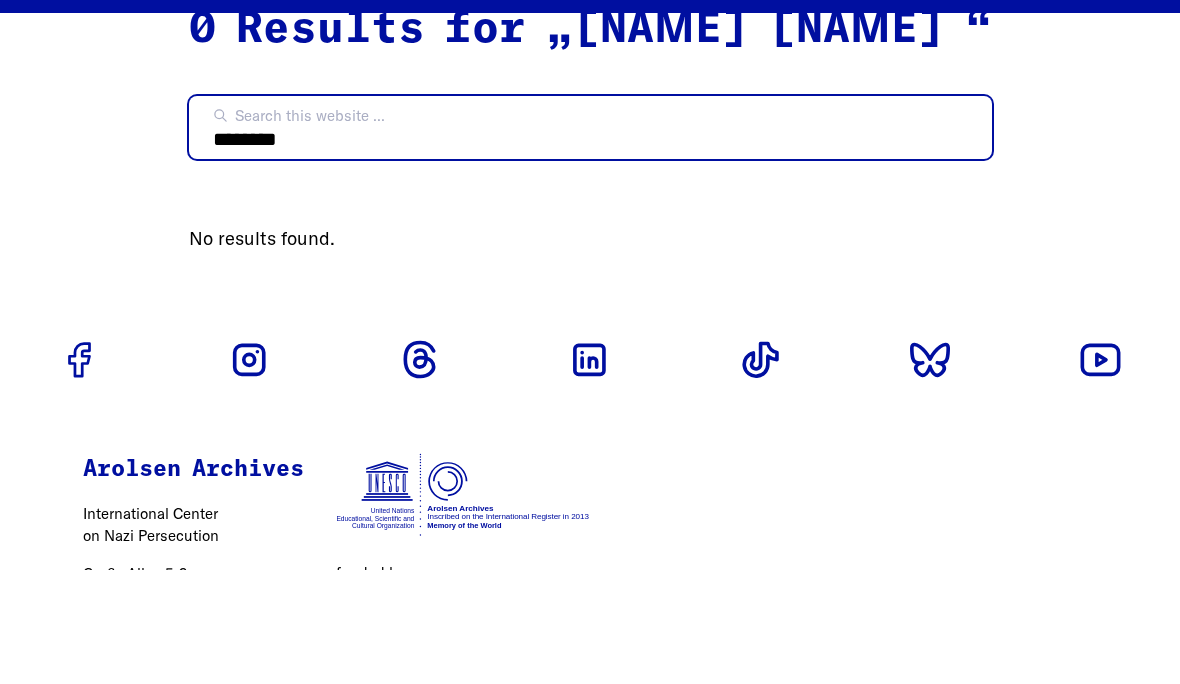 type on "********" 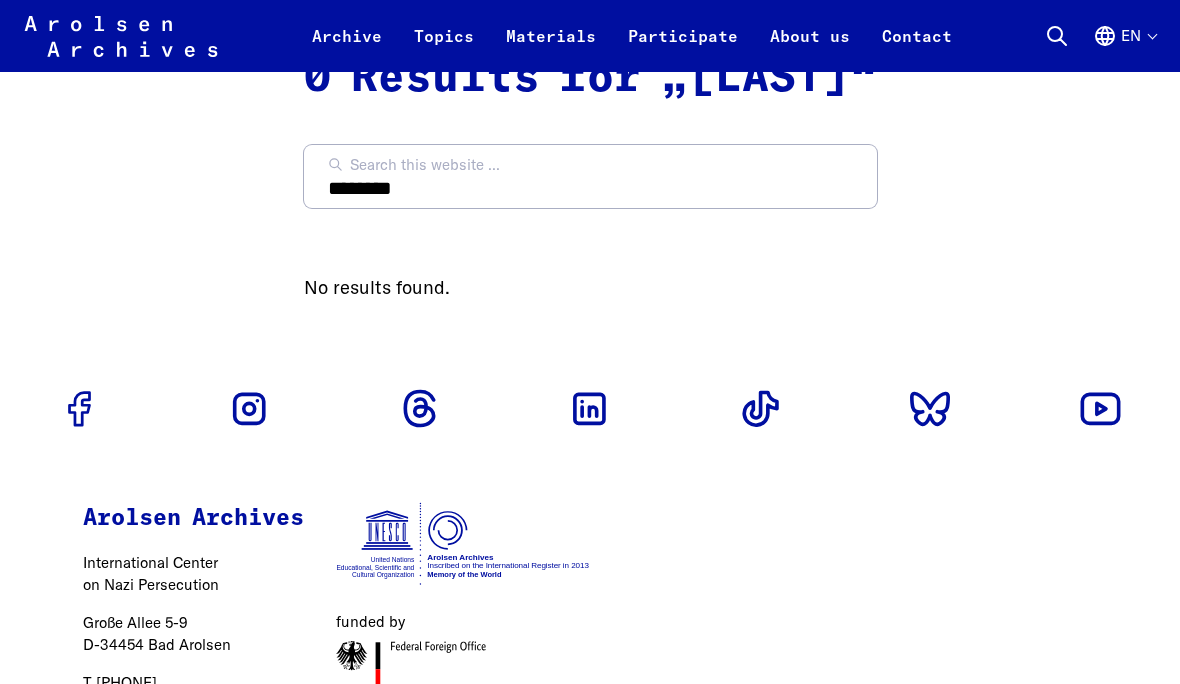 scroll, scrollTop: 0, scrollLeft: 0, axis: both 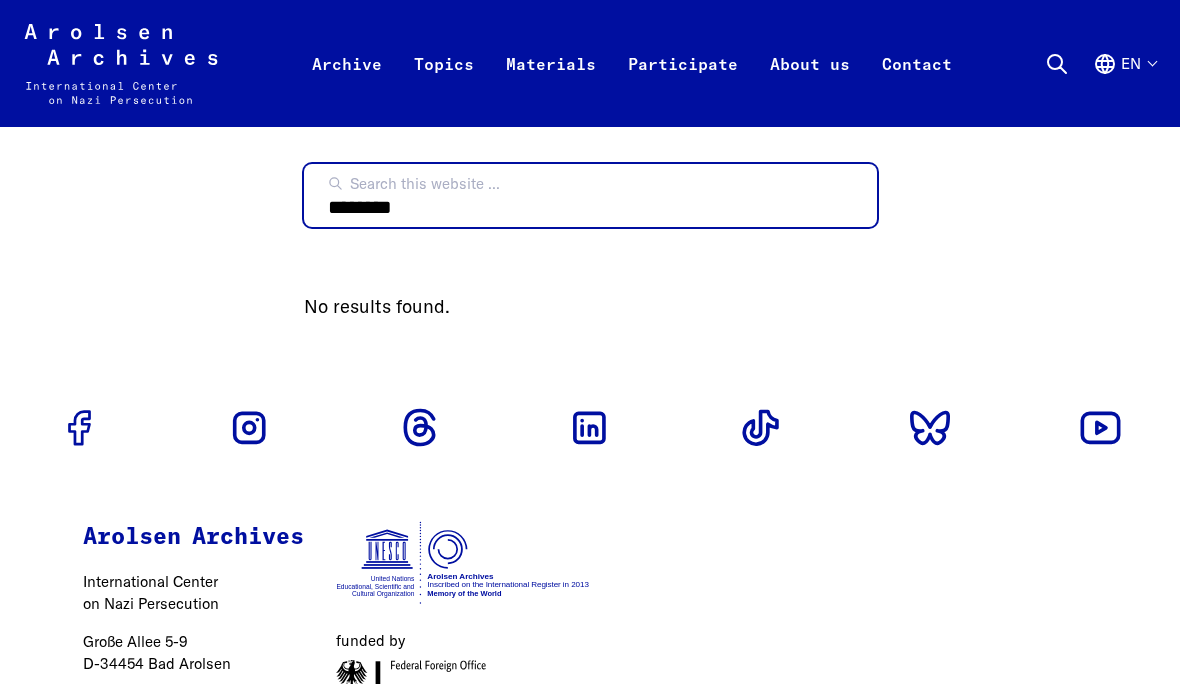 click on "********" at bounding box center (590, 195) 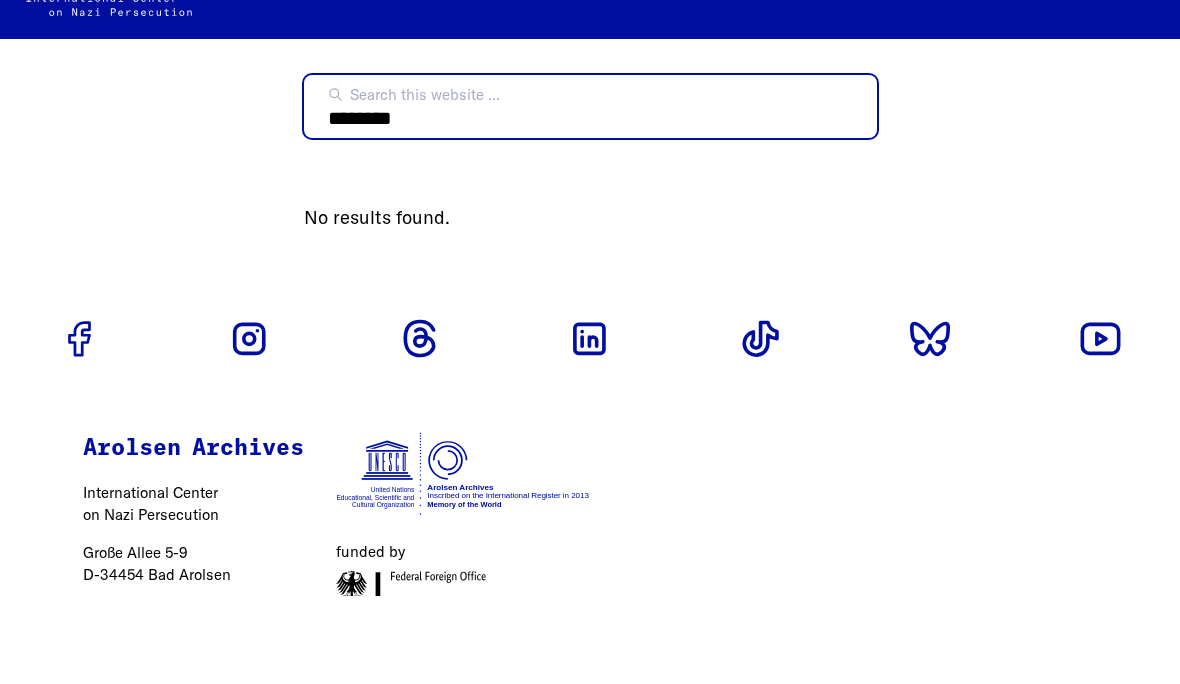 click on "********" at bounding box center [590, 195] 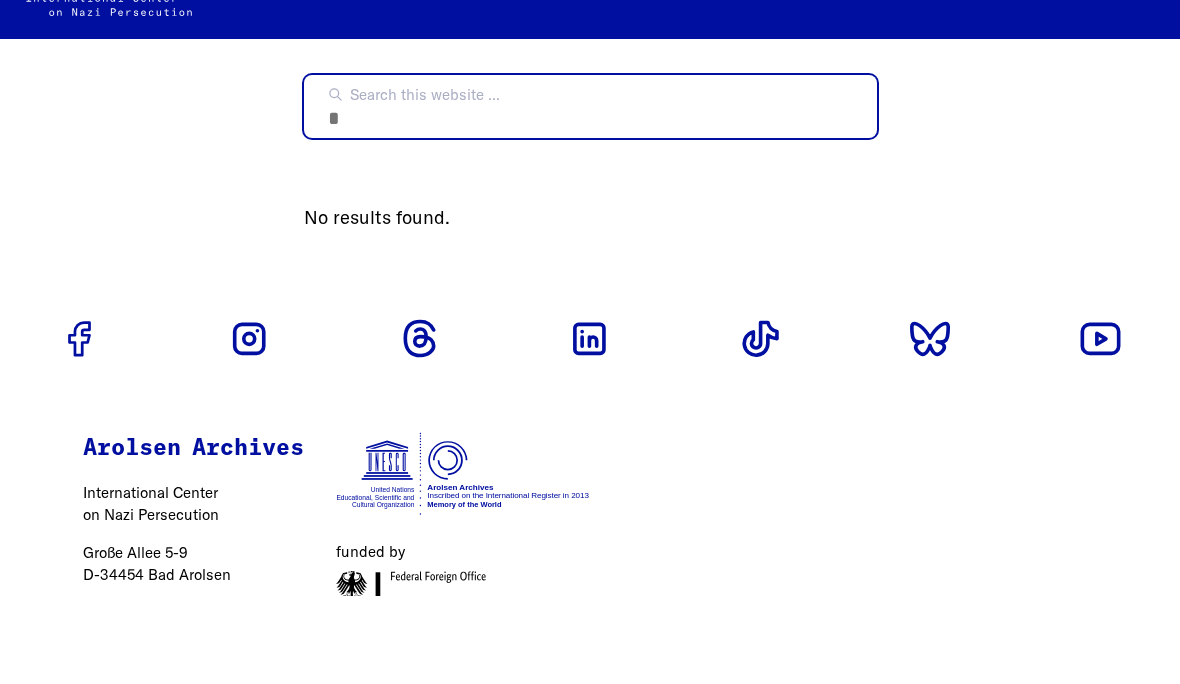 click on "Search this website ..." at bounding box center (590, 195) 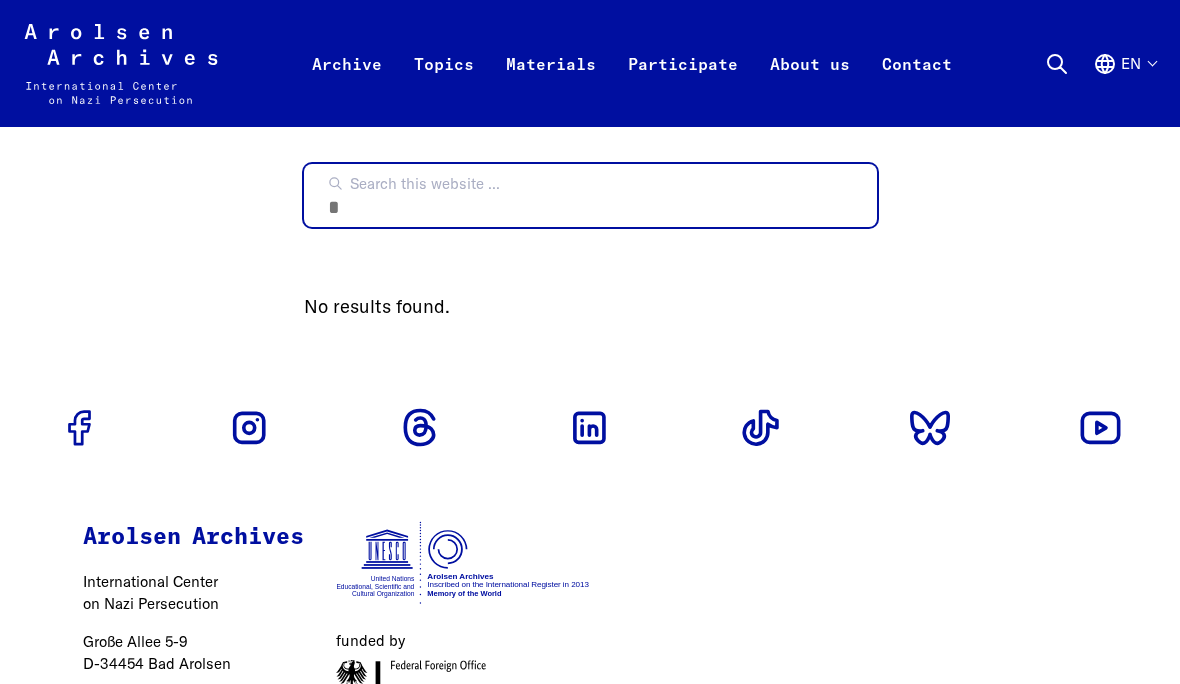 type 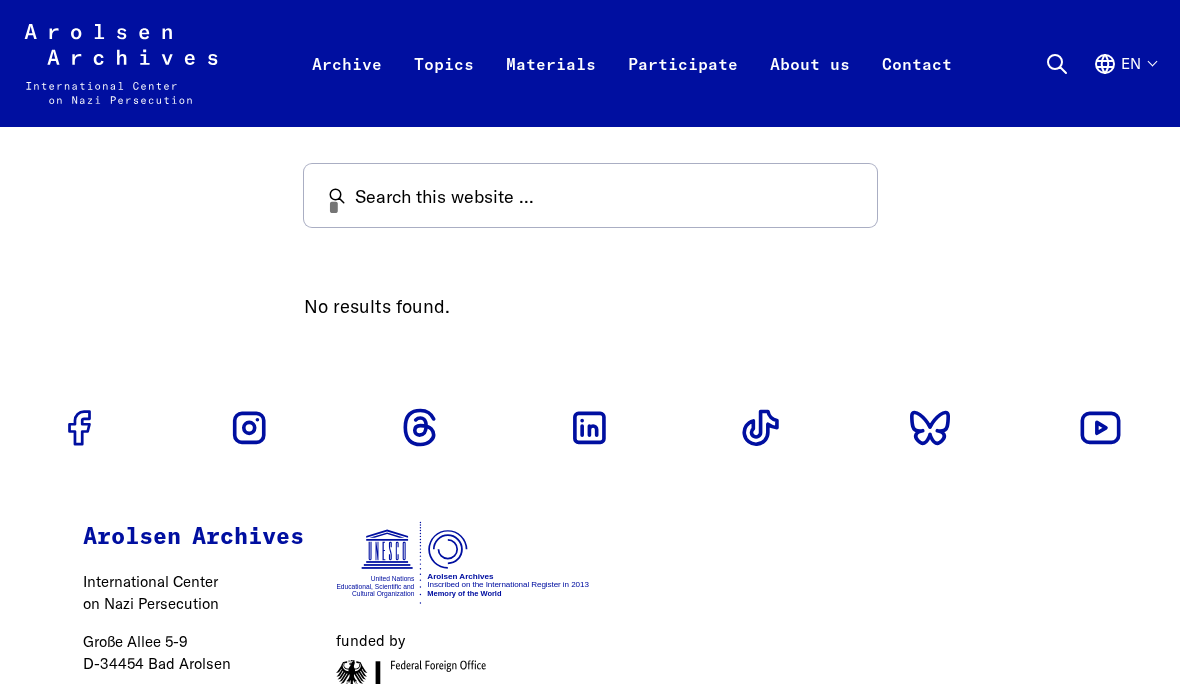 click on "Topics" at bounding box center (444, 87) 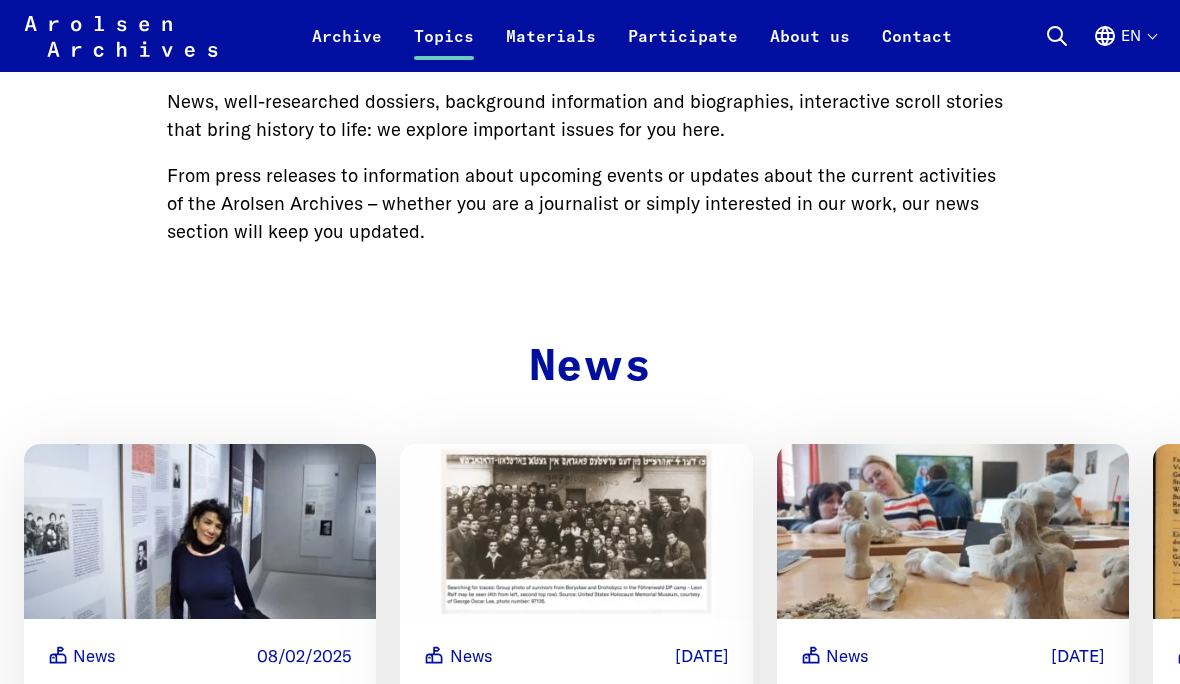 scroll, scrollTop: 905, scrollLeft: 0, axis: vertical 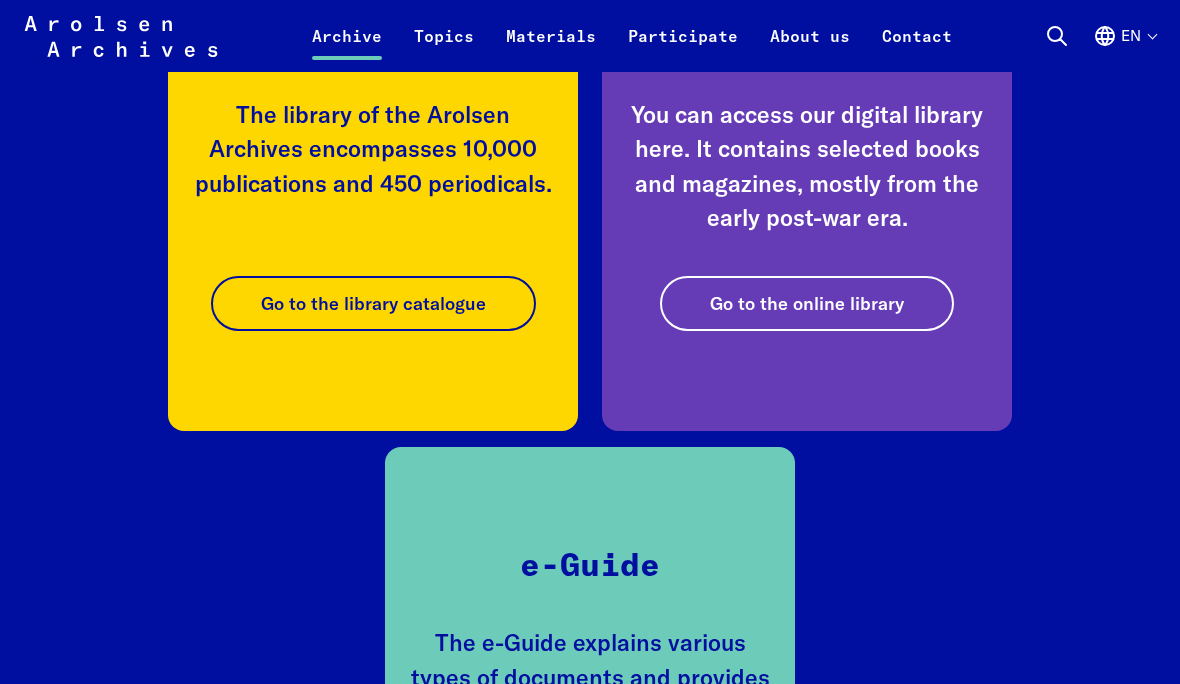 click on "Go to the online library" at bounding box center [807, 303] 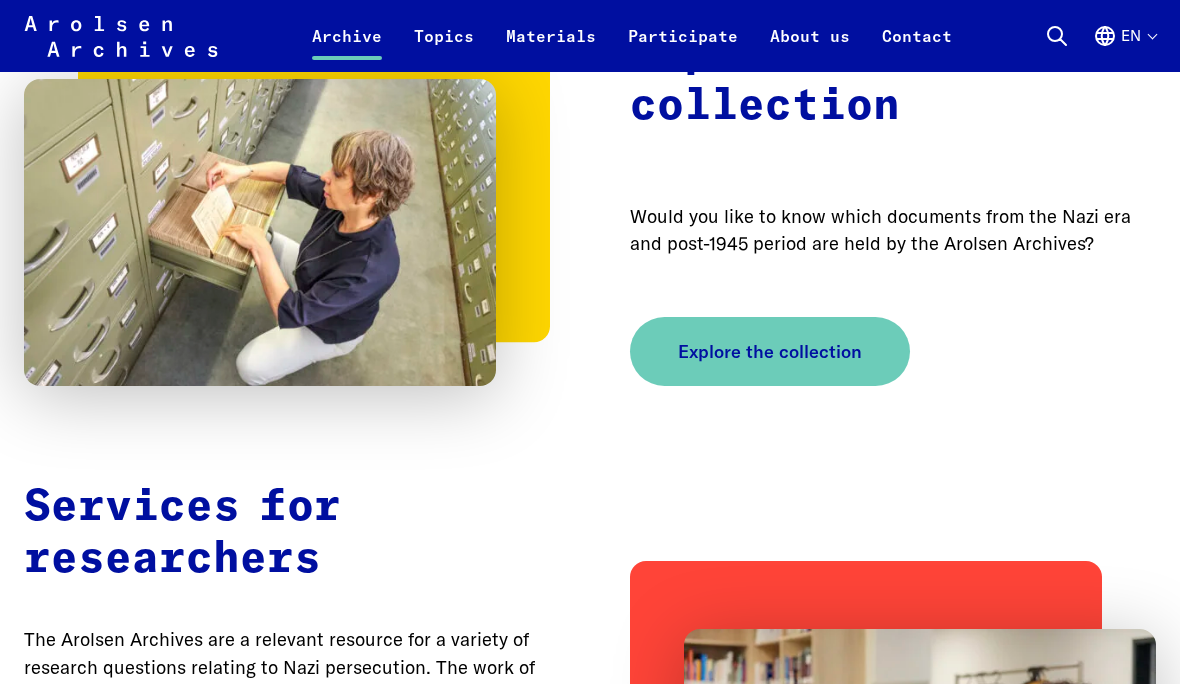 scroll, scrollTop: 4571, scrollLeft: 0, axis: vertical 